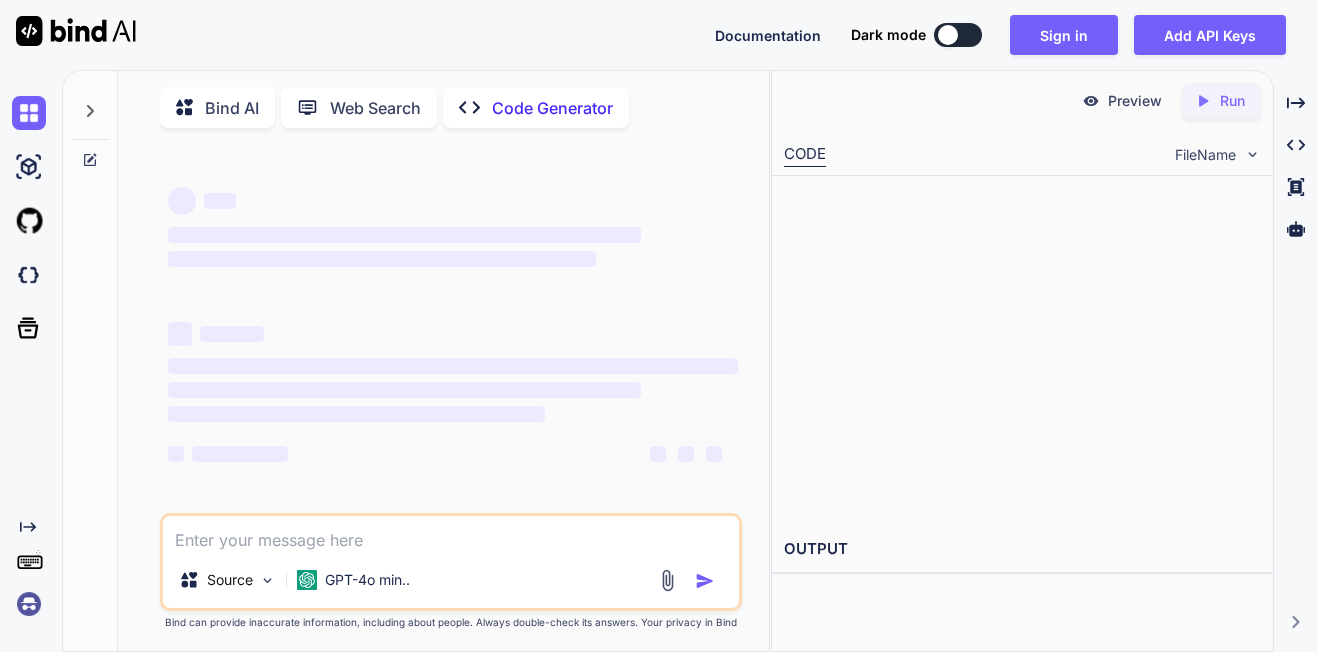 scroll, scrollTop: 0, scrollLeft: 0, axis: both 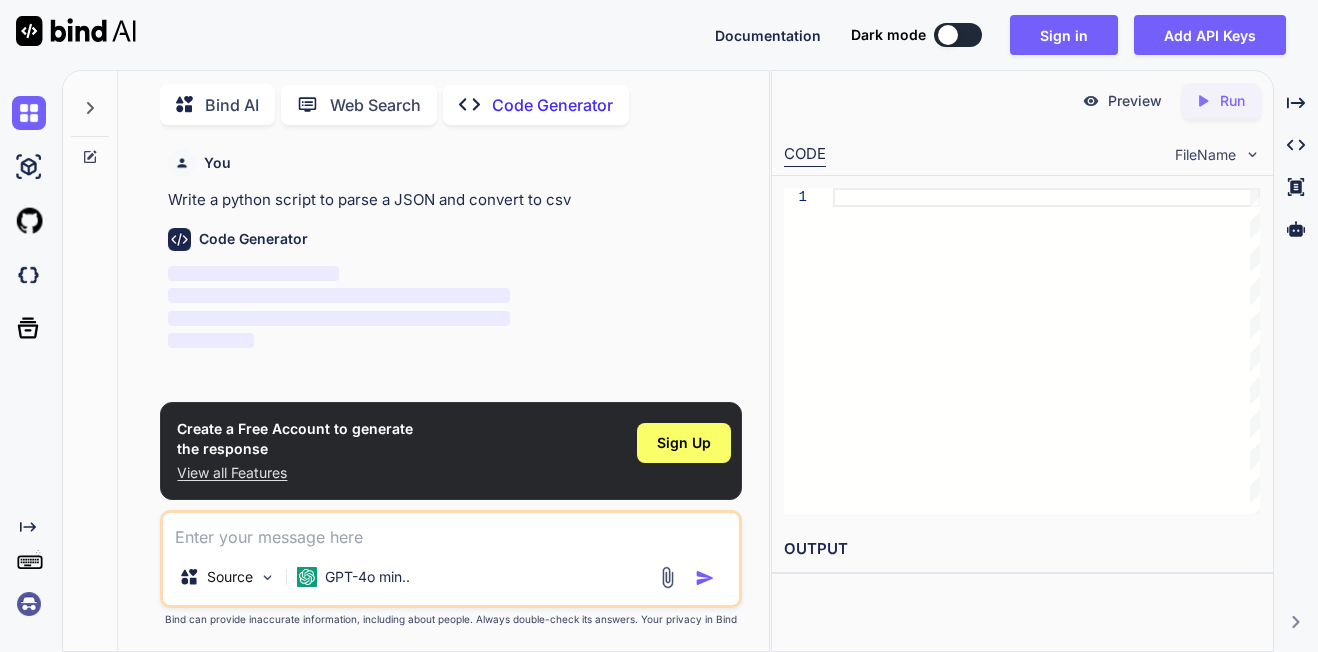 click at bounding box center [948, 35] 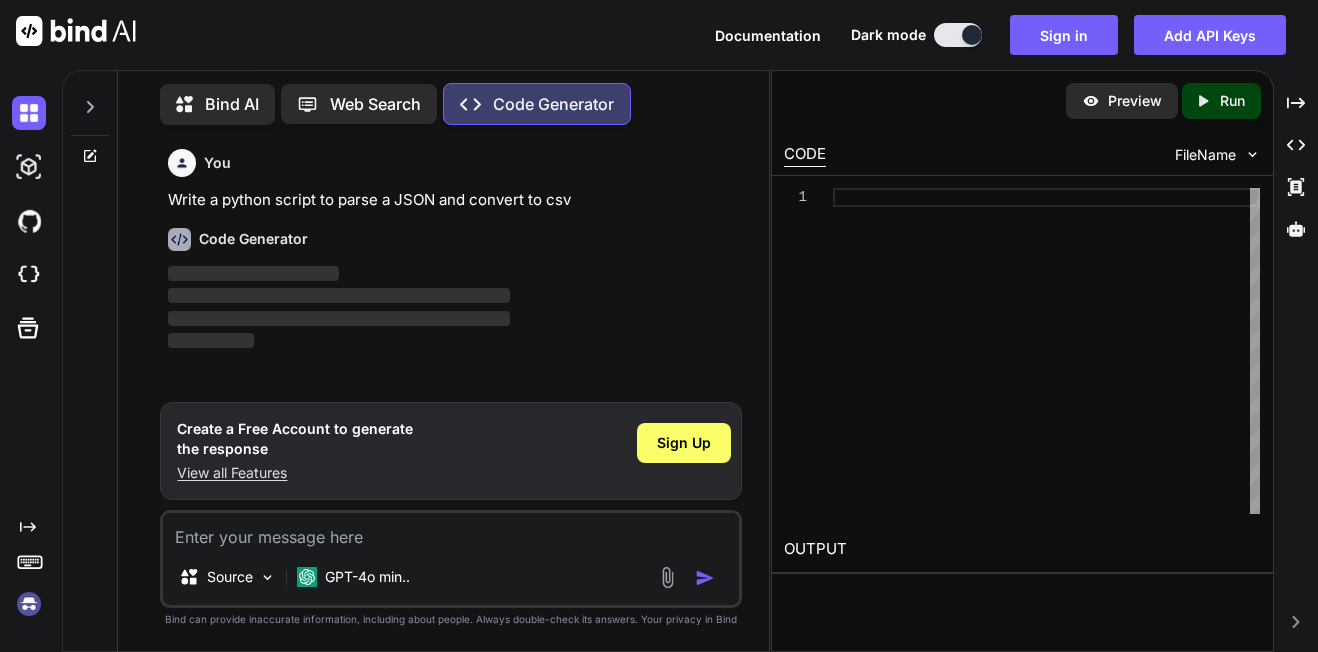 click on "‌" at bounding box center (453, 341) 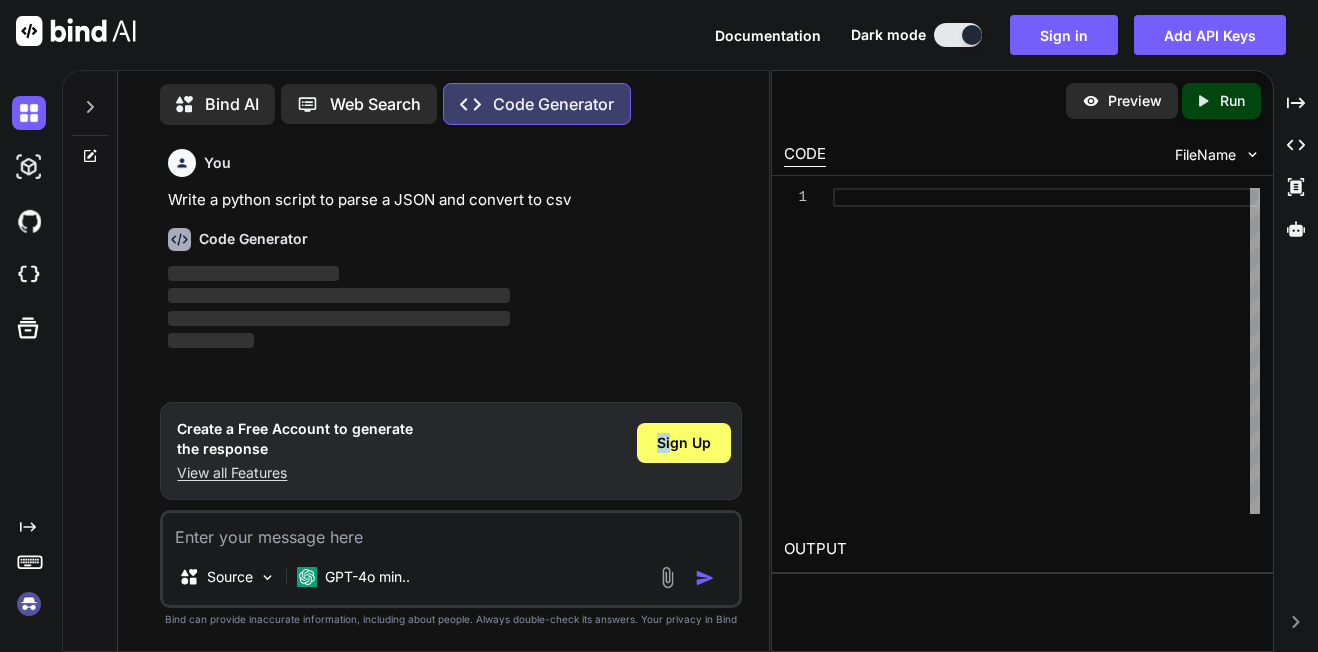 drag, startPoint x: 583, startPoint y: 446, endPoint x: 671, endPoint y: 469, distance: 90.95603 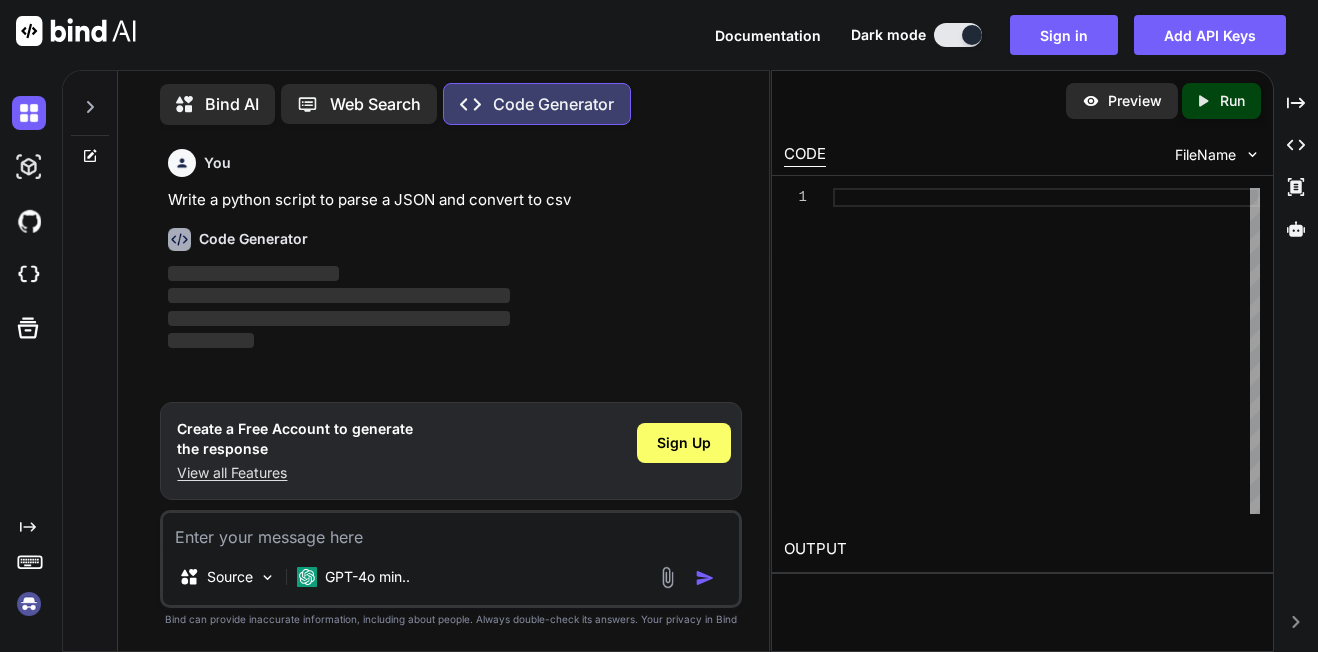 click on "You Write a python script to parse a JSON and convert to csv Code Generator ‌ ‌ ‌ ‌ Create a Free Account to generate   the response   View all Features Sign Up Source   GPT-4o min.. Created with Bind Always check its answers. Privacy  in Bind Bind can provide inaccurate information, including about people. Always double-check its answers. Your privacy in Bind" at bounding box center (451, 396) 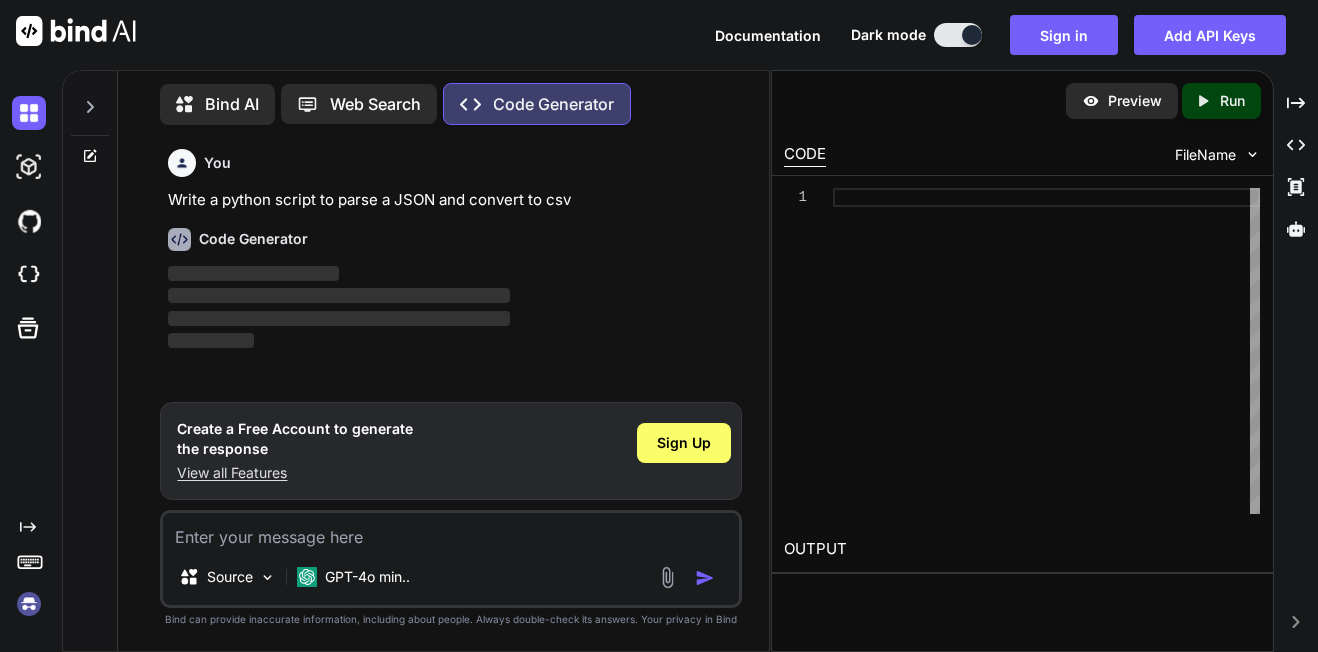 click at bounding box center (451, 531) 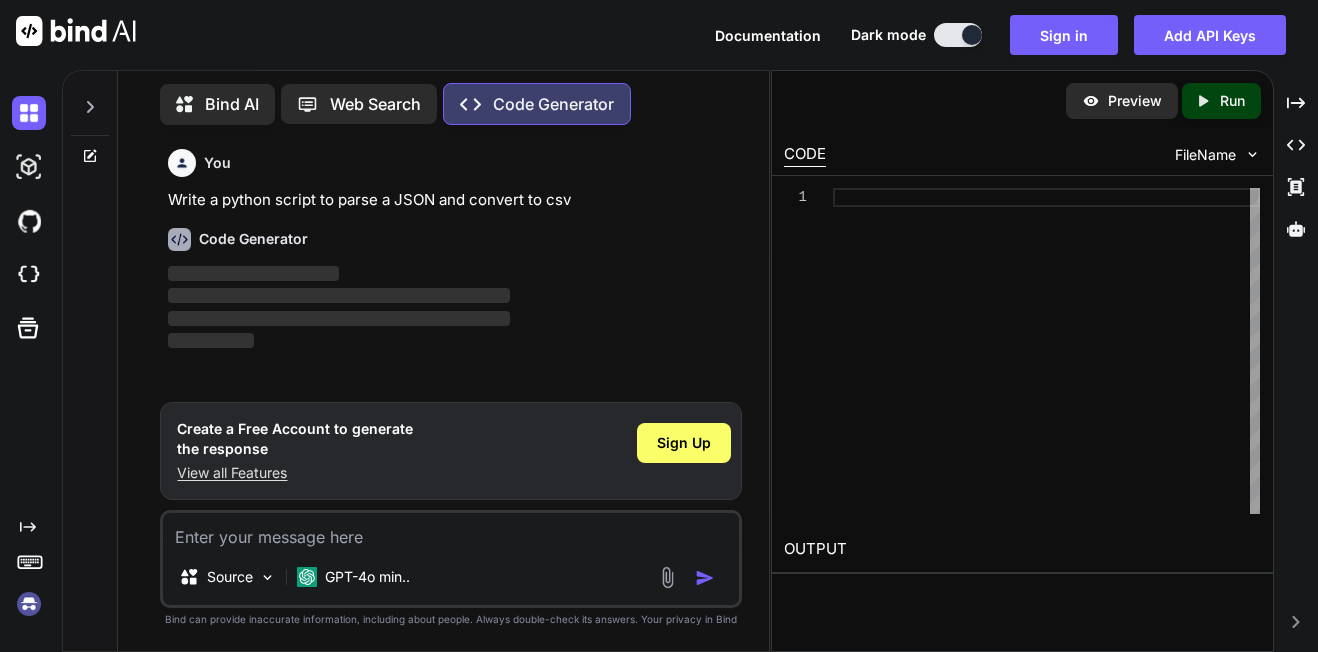 type on "к" 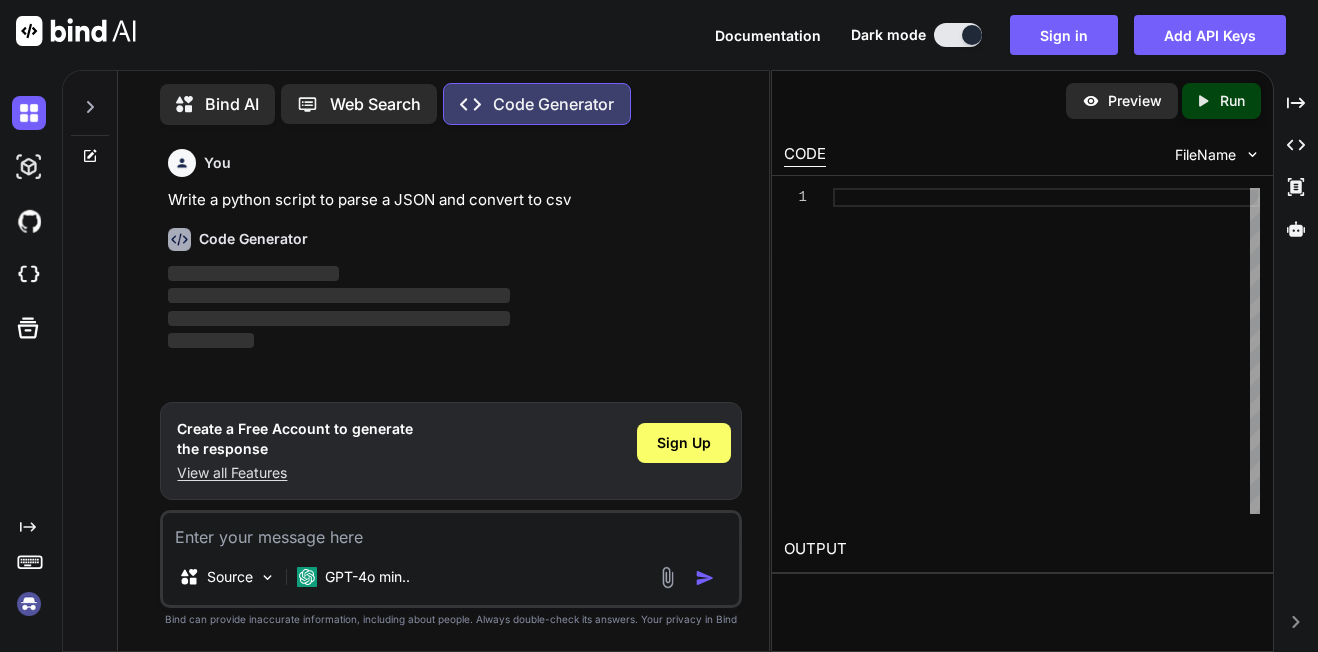 type on "x" 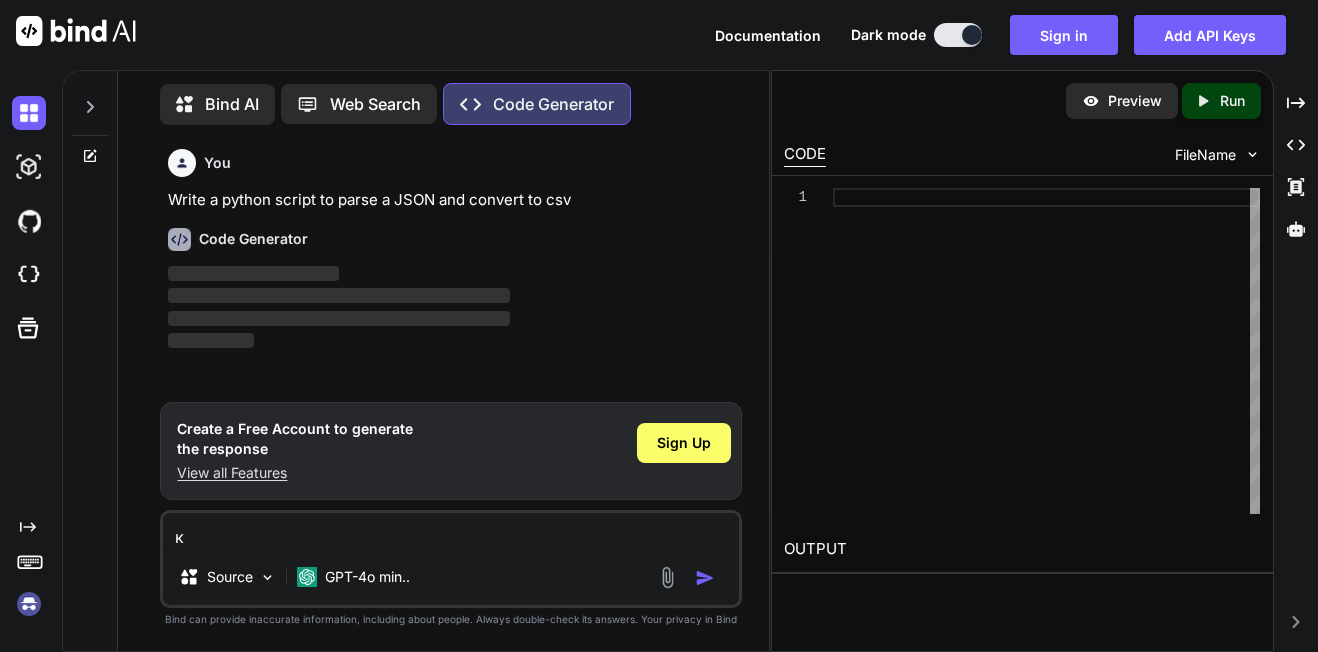 type on "ку" 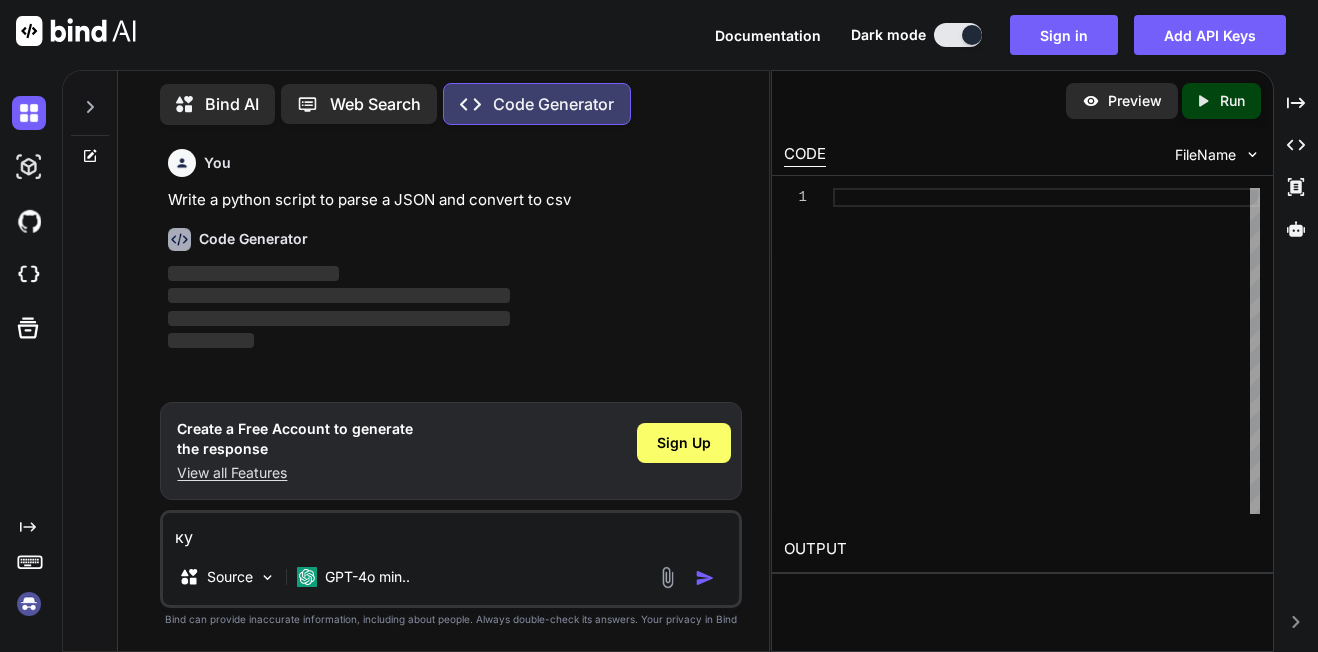 type on "ку" 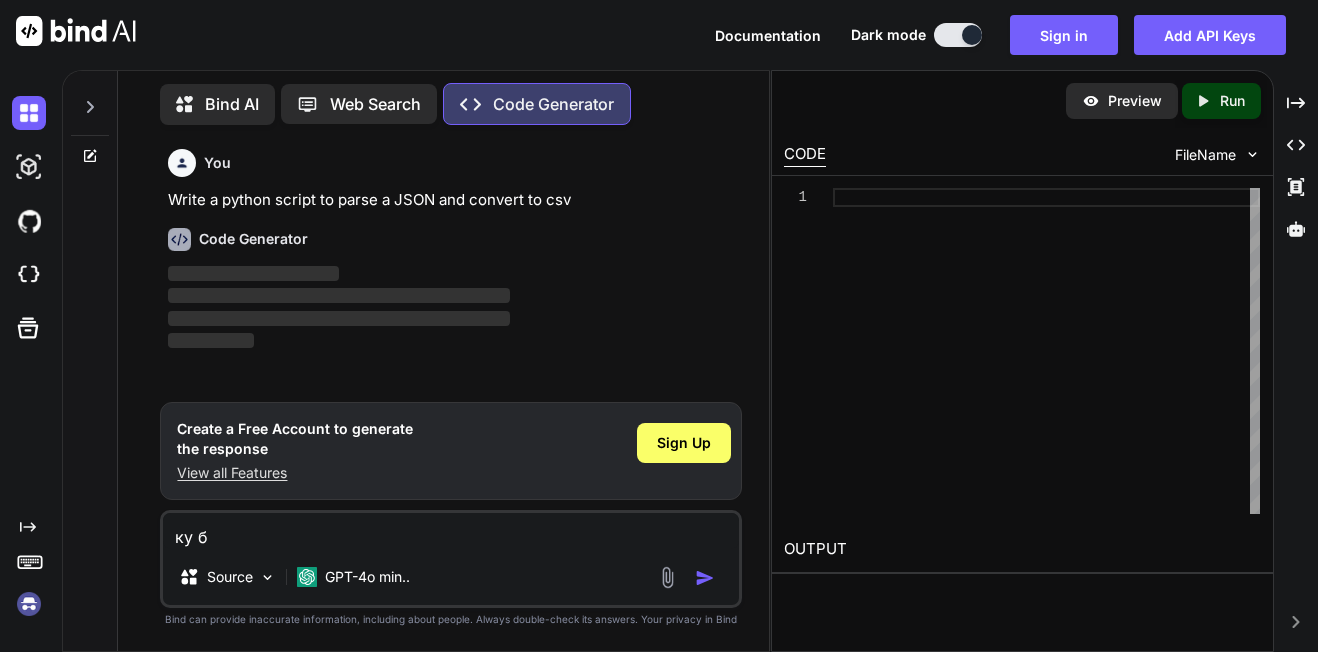 type on "x" 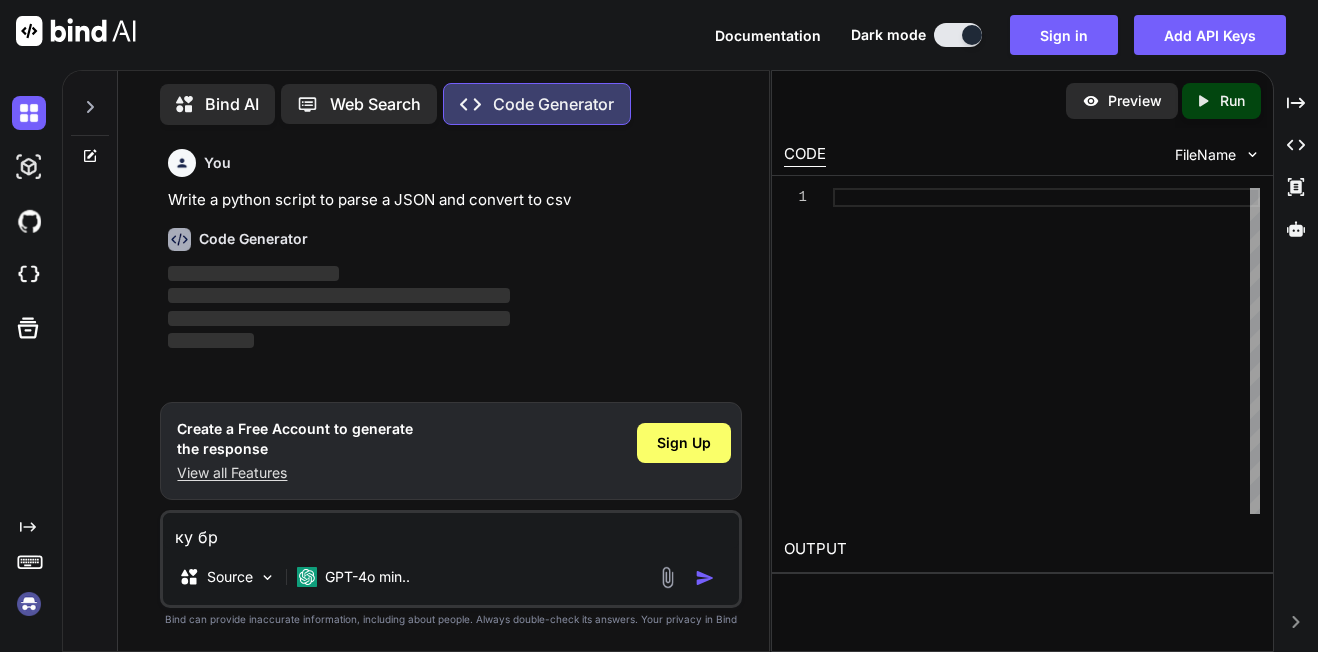 type on "ку бра" 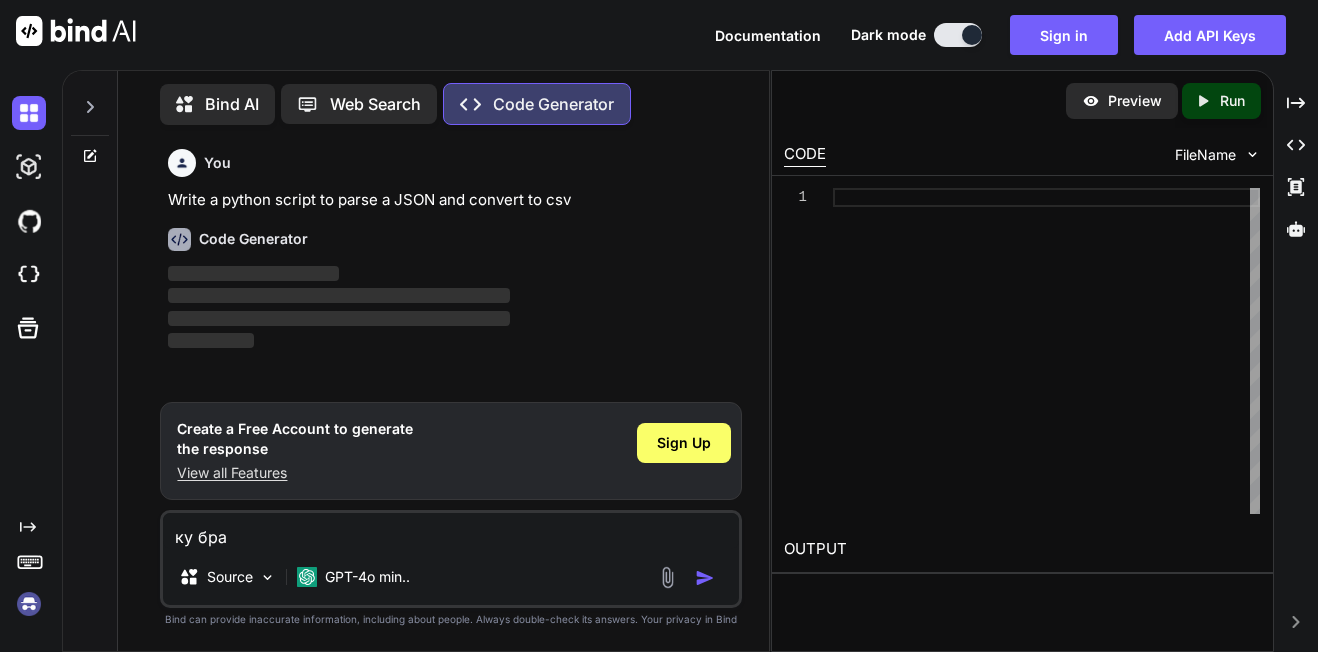 type on "ку брат" 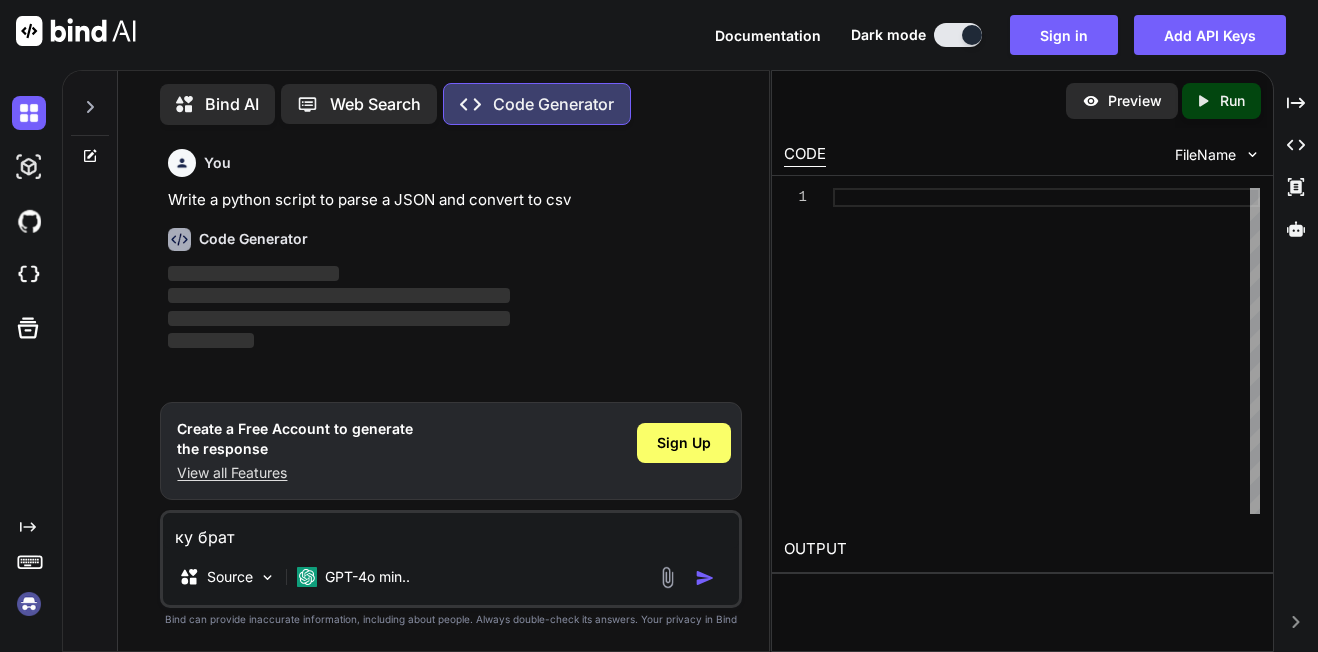 type on "ку брат" 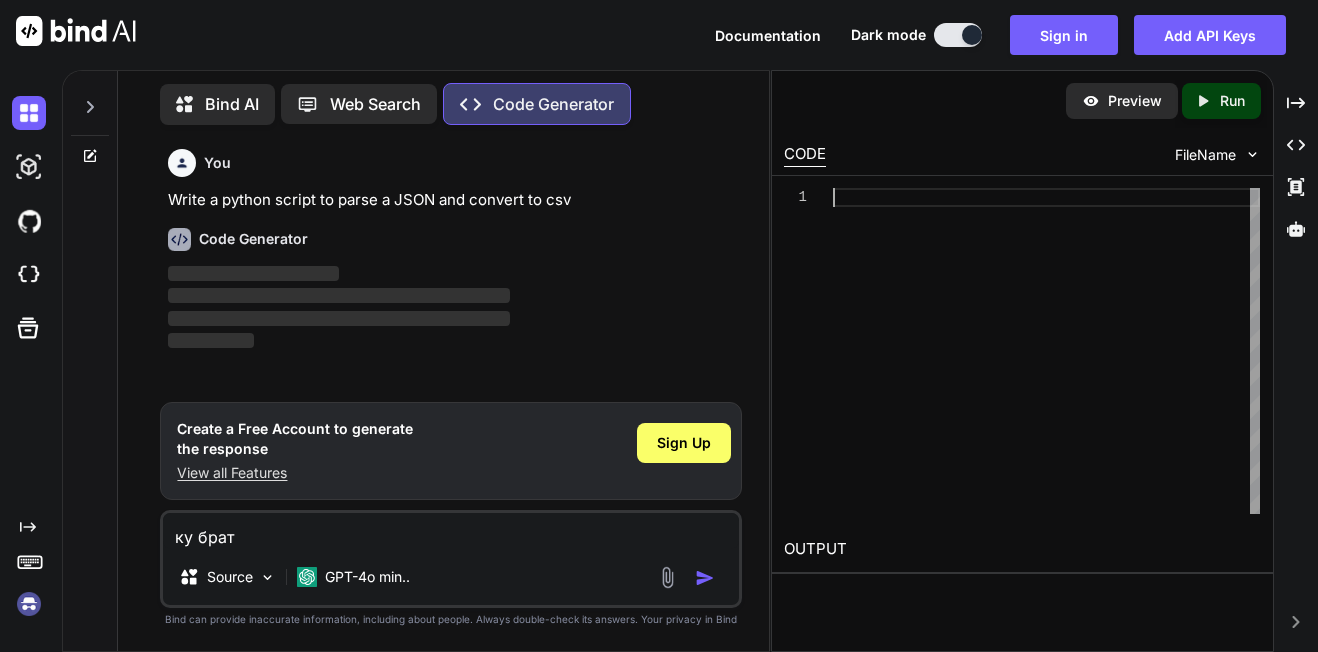 click at bounding box center (1046, 351) 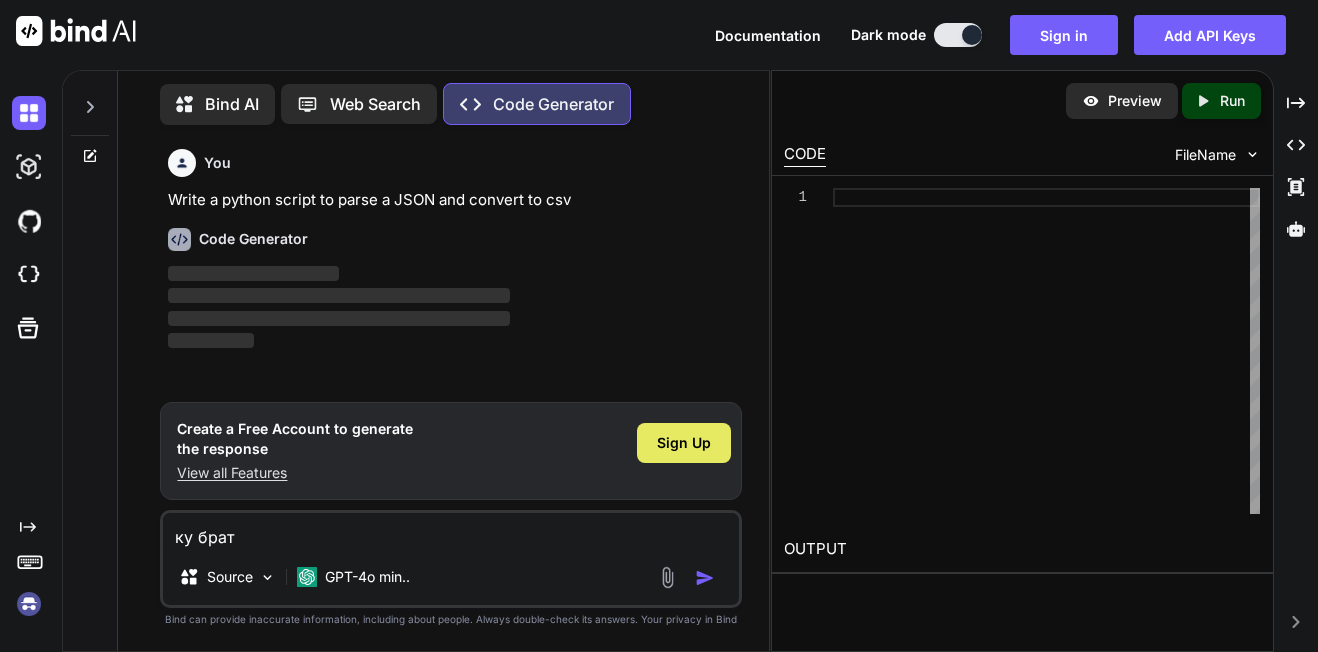 click on "Sign Up" at bounding box center (684, 443) 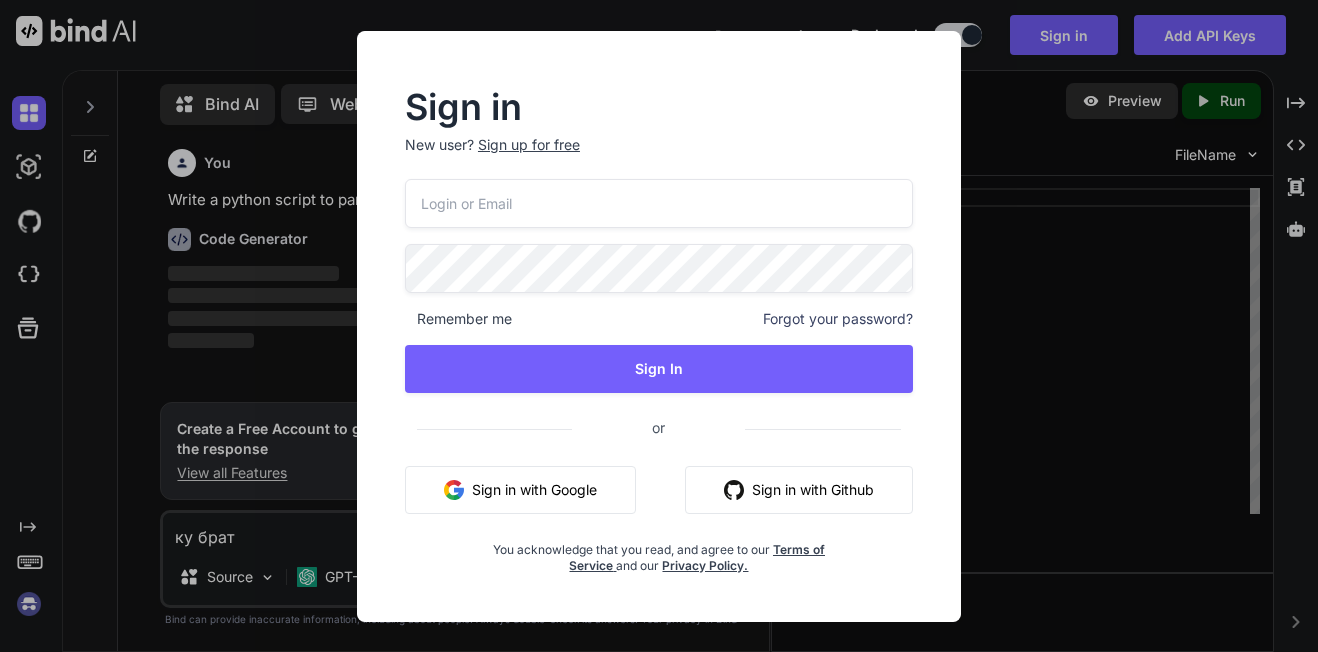 click on "Sign up for free" at bounding box center (529, 145) 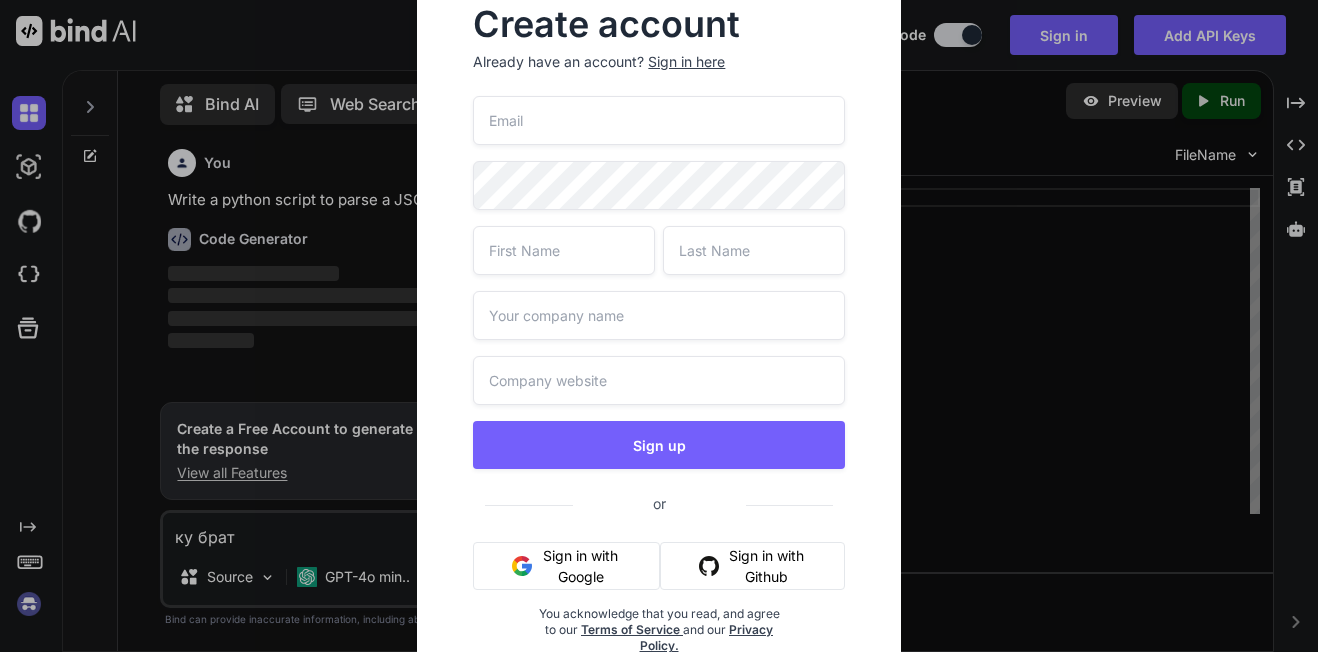 click at bounding box center [658, 120] 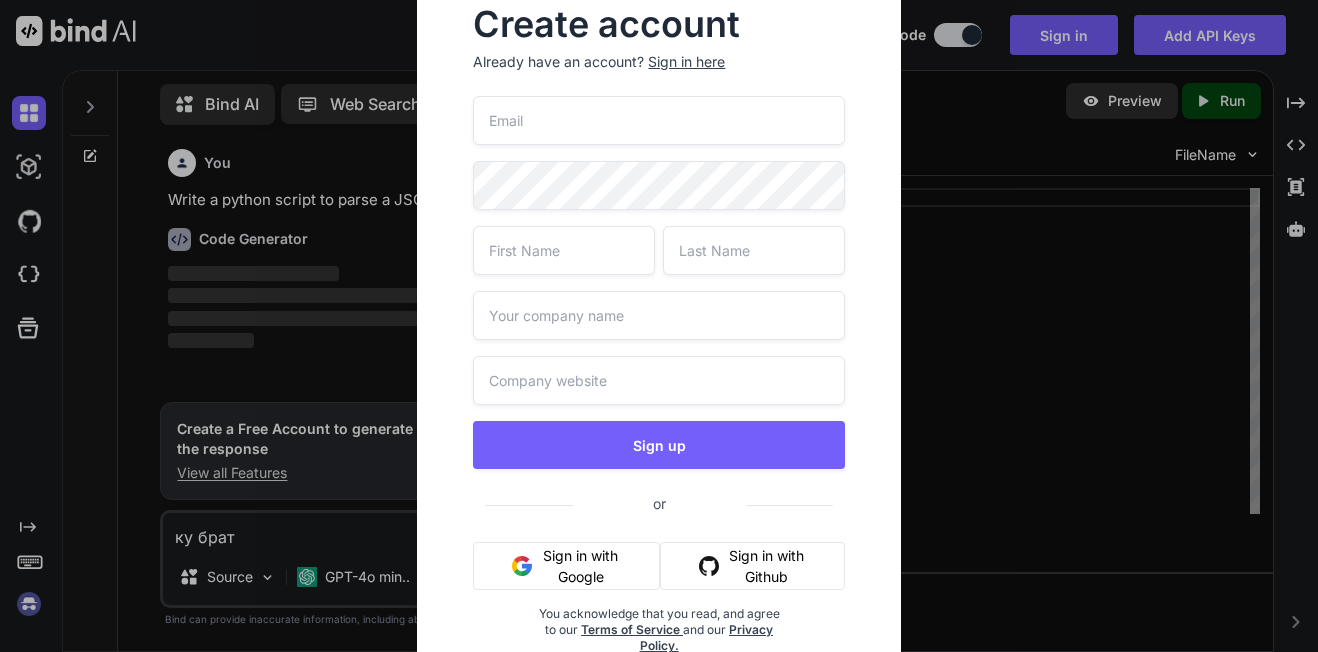 paste on "tharunburra@wbmta.com" 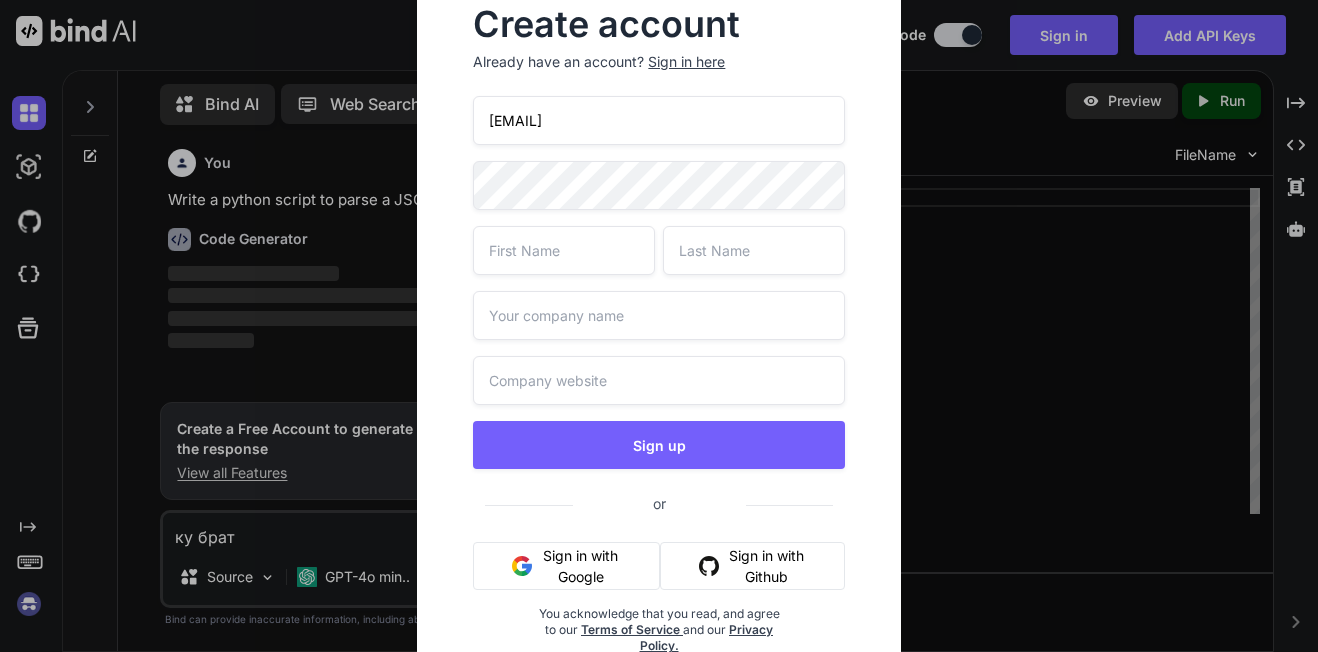 type on "tharunburra@wbmta.com" 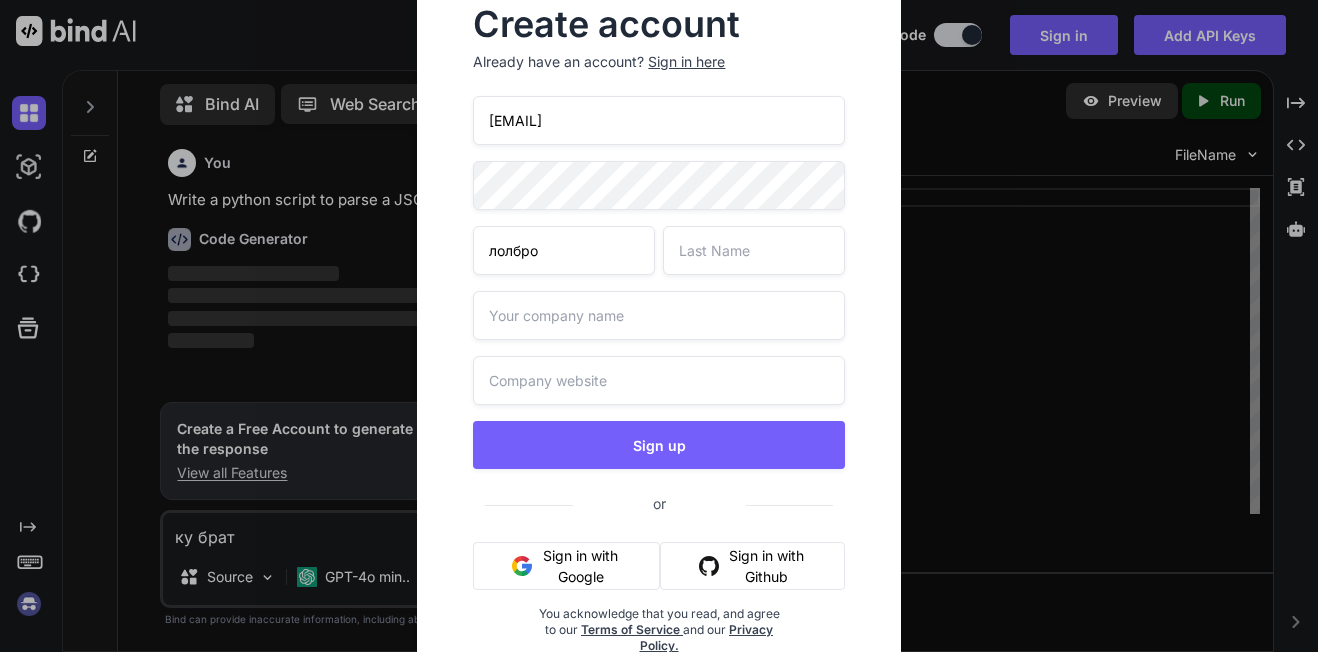 type on "лолбро" 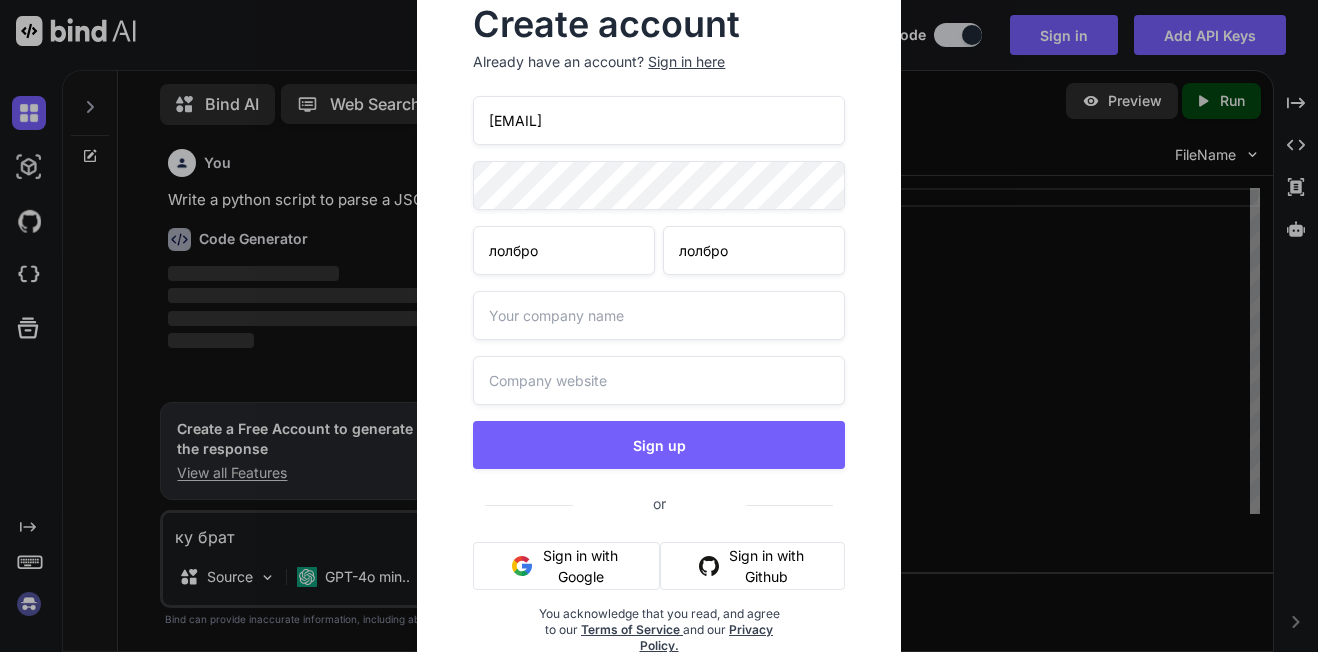 type on "лолбро" 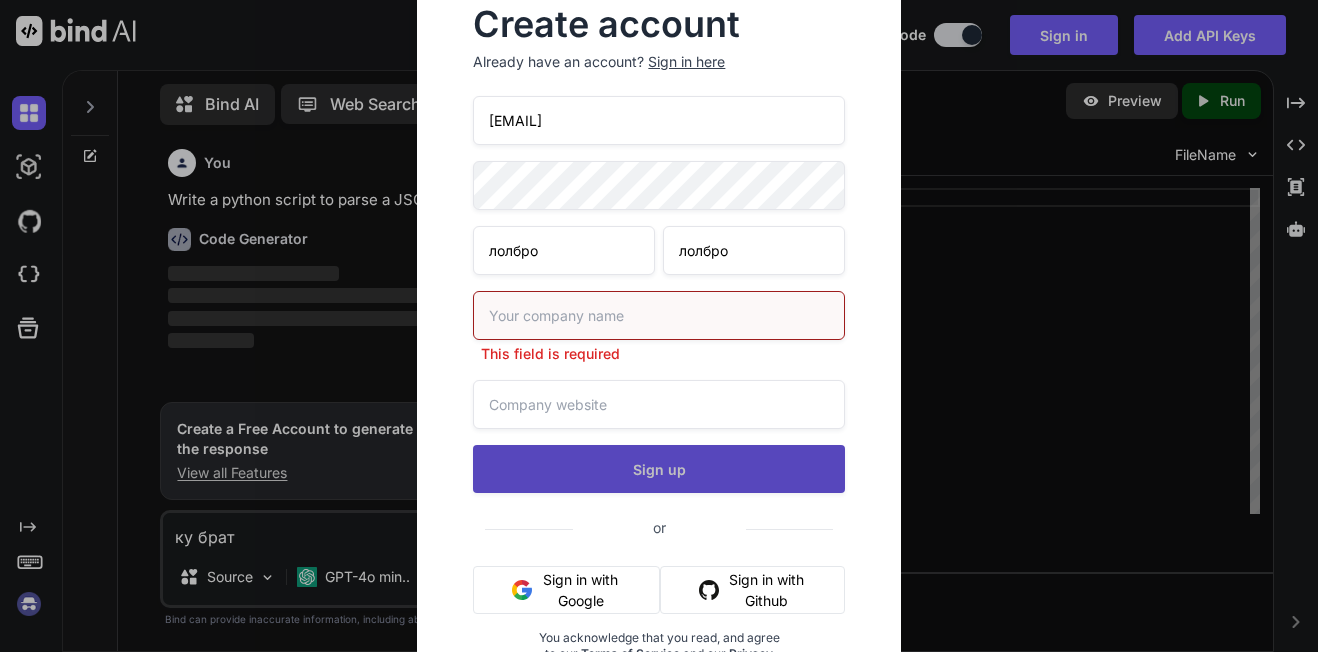click on "tharunburra@wbmta.com лолбро лолбро This field is required Sign up   or Sign in with Google Sign in with Github You acknowledge that you read, and agree to our   Terms of Service     and our   Privacy Policy." at bounding box center [658, 411] 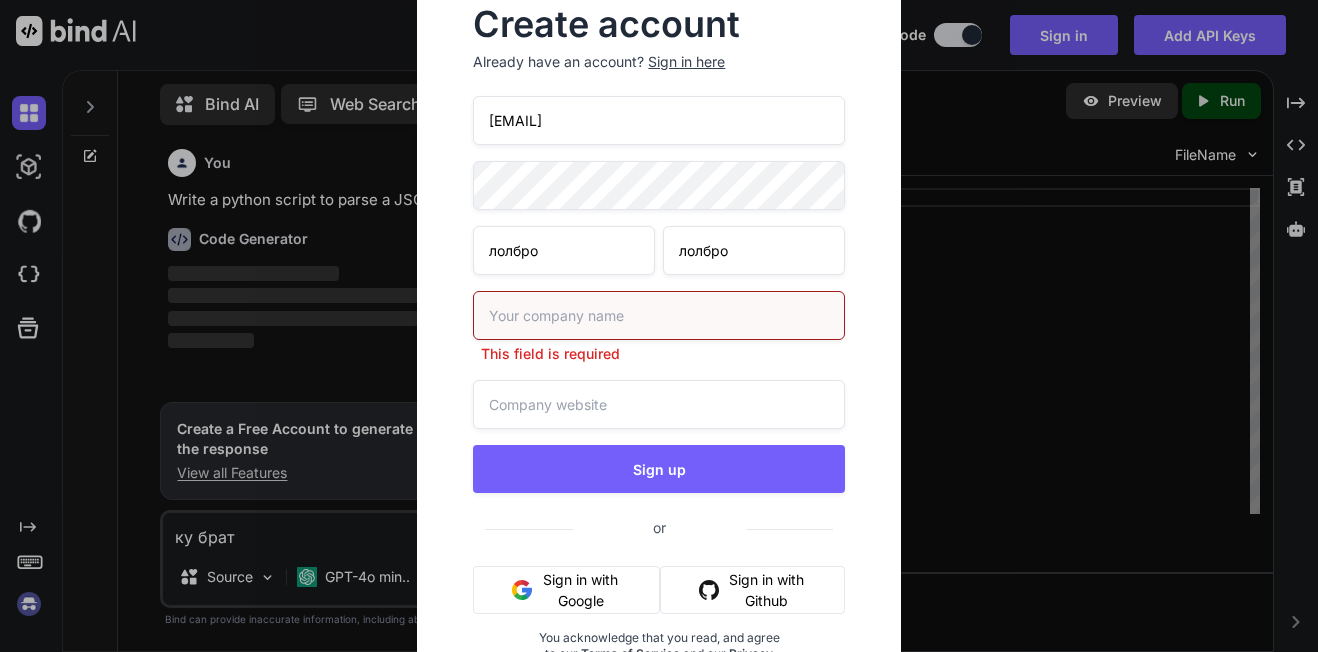 click at bounding box center (658, 315) 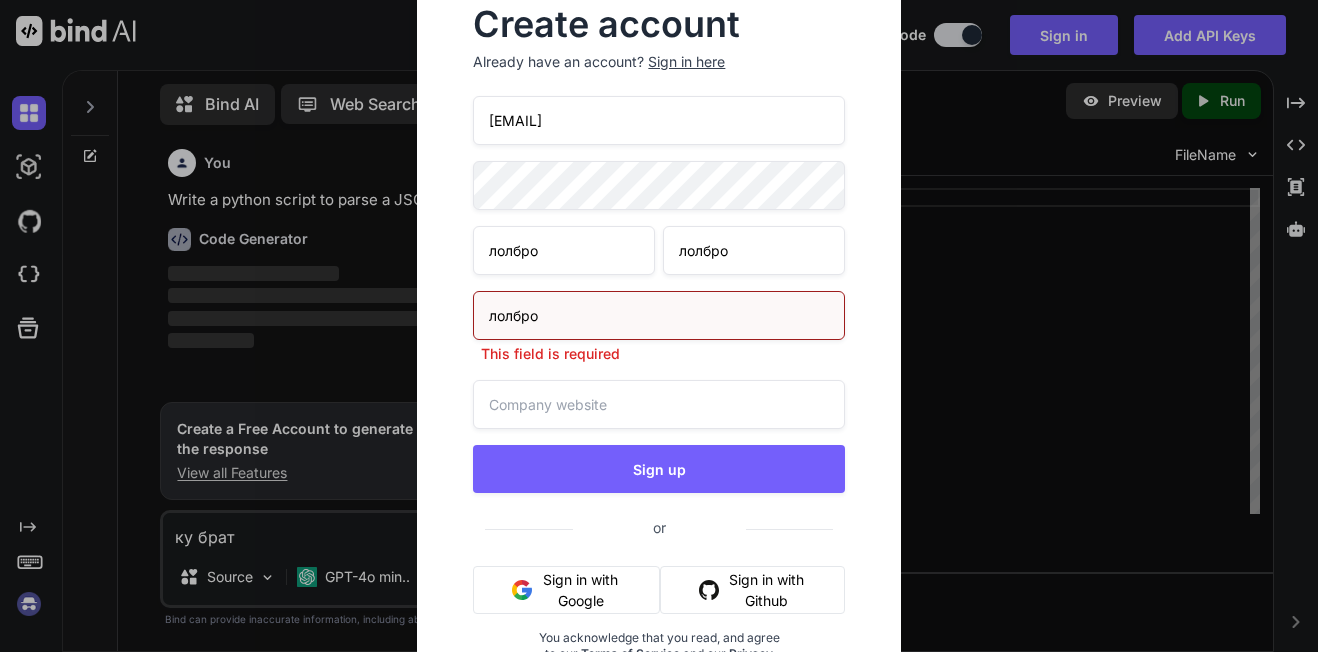 type on "лолбро" 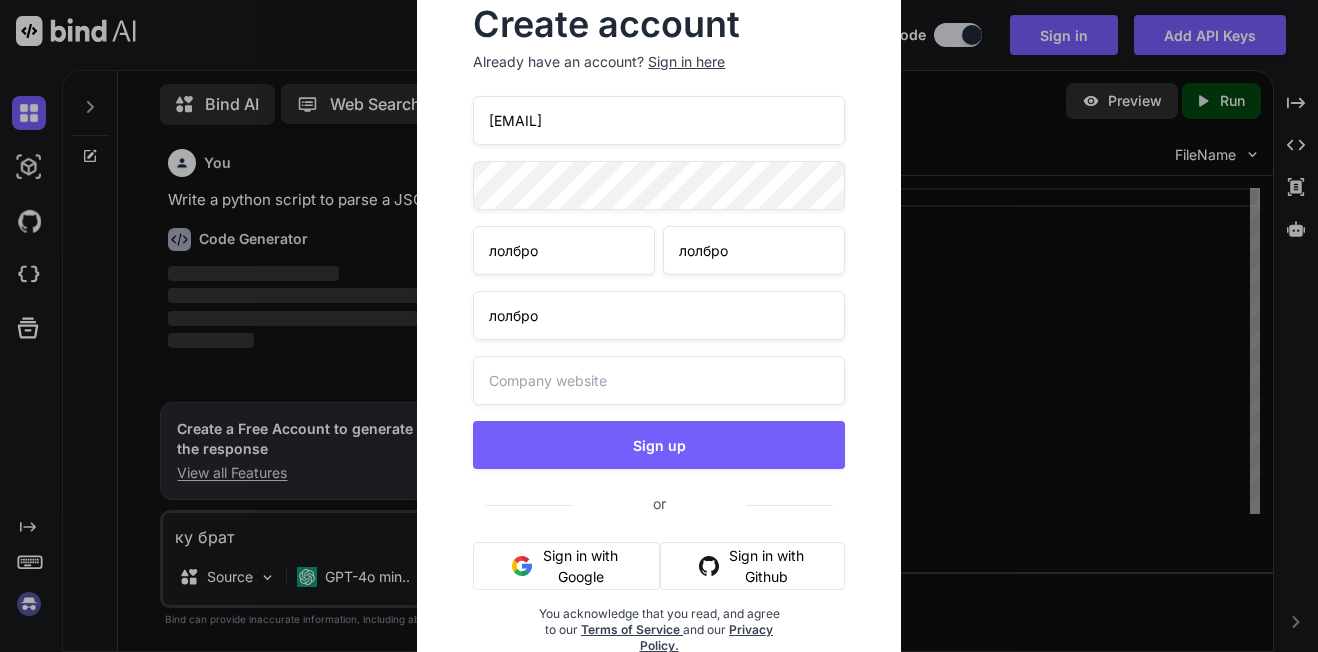 paste on "лолбро" 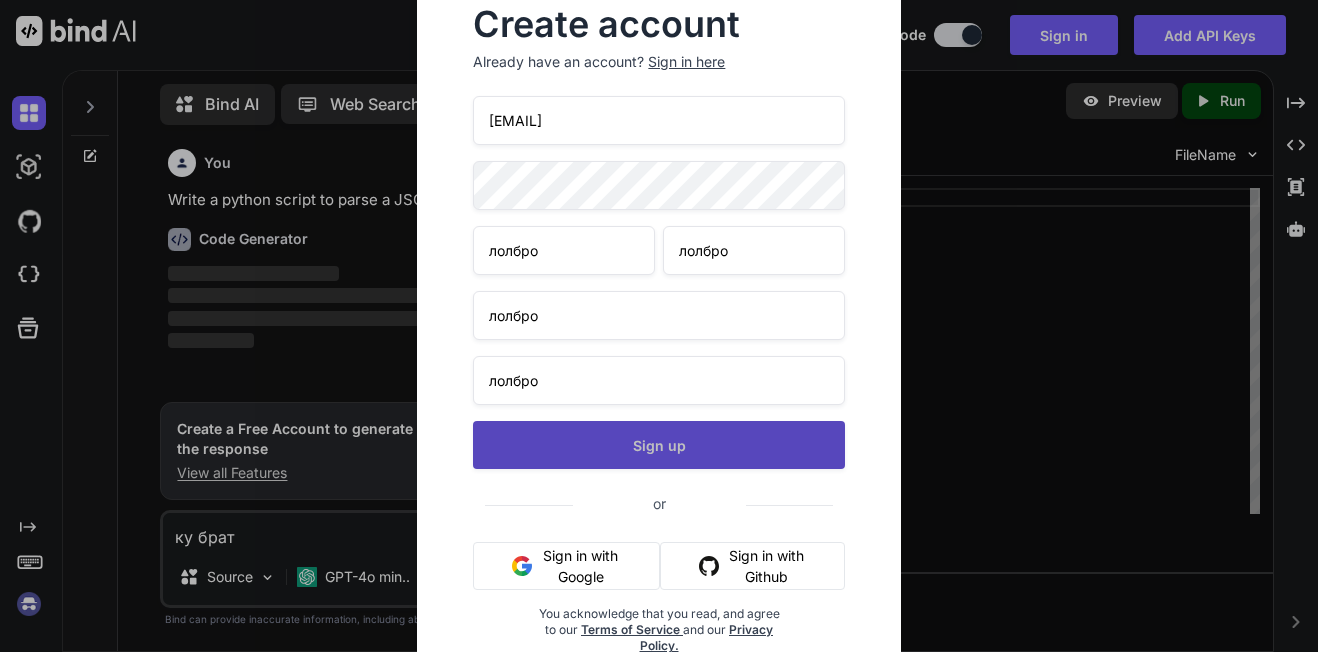 type on "лолбро" 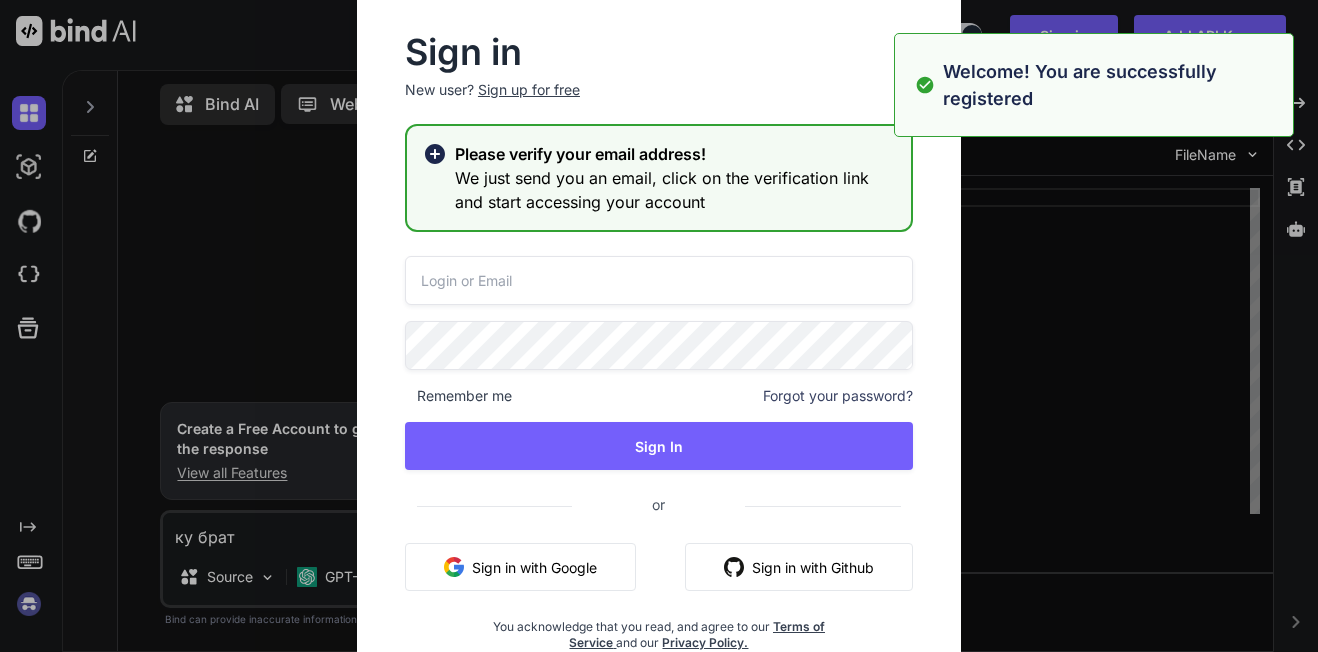 type on "tharunburra@wbmta.com" 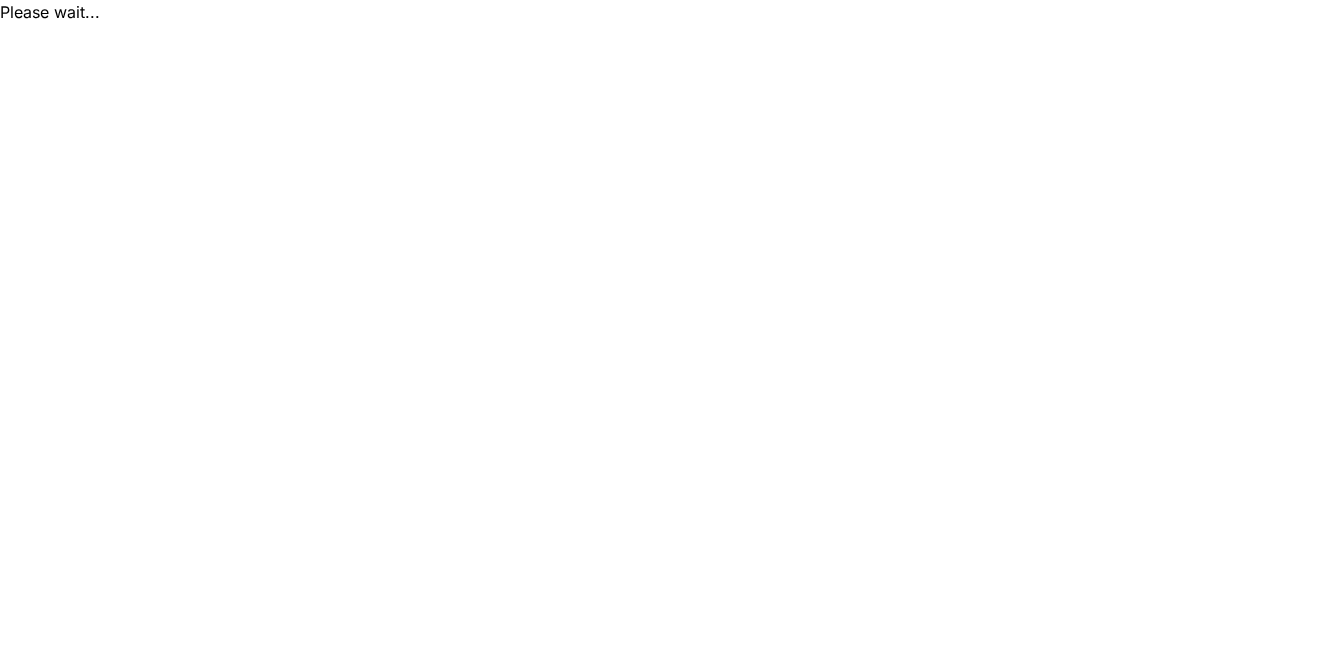 scroll, scrollTop: 0, scrollLeft: 0, axis: both 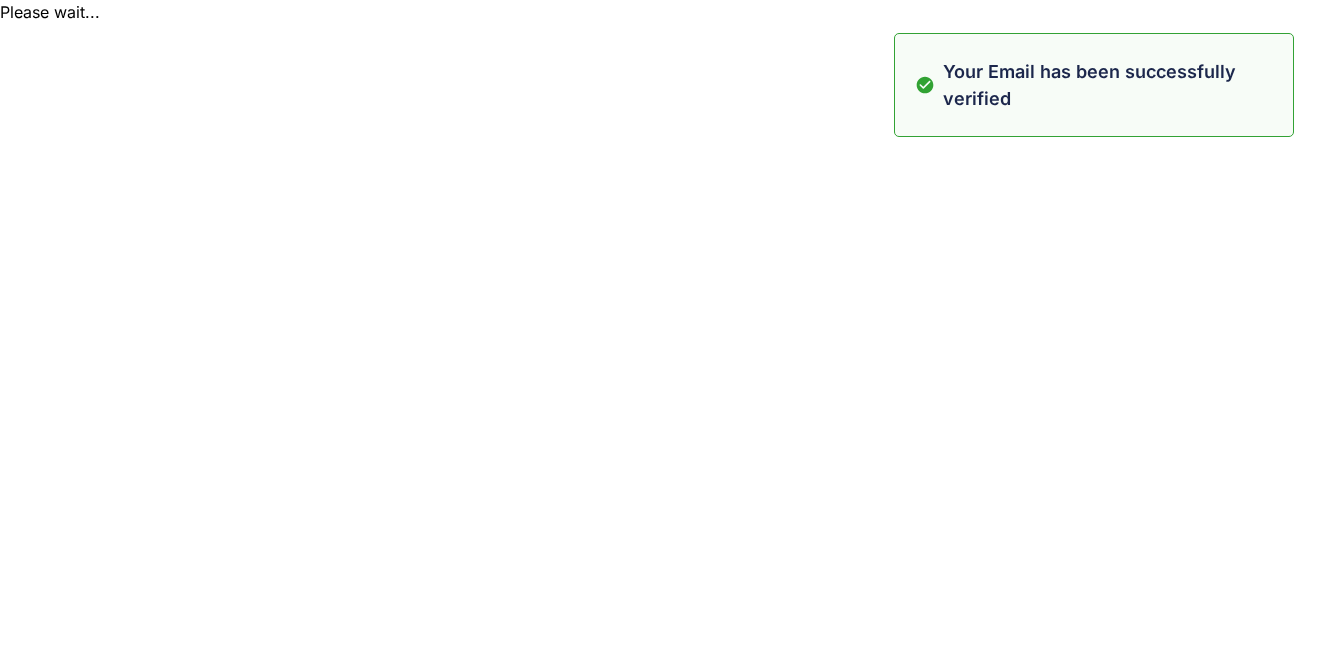 click on "Please wait... Your Email has been successfully verified" at bounding box center (659, 12) 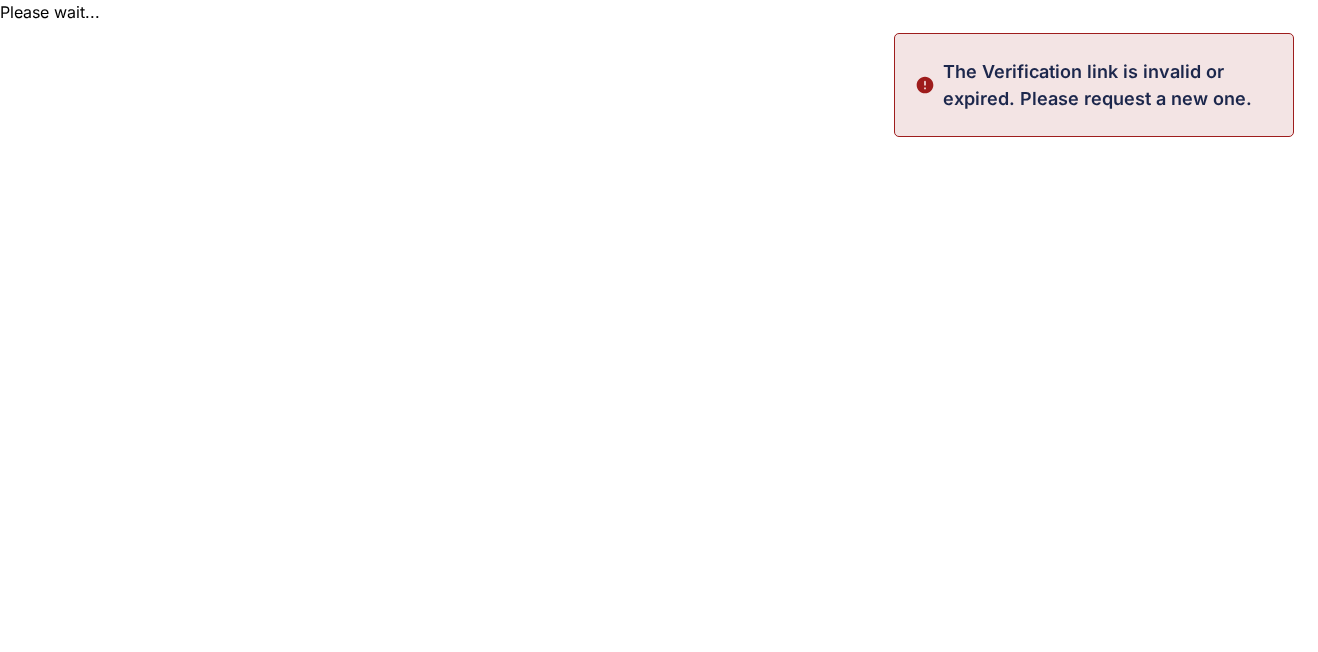 scroll, scrollTop: 0, scrollLeft: 0, axis: both 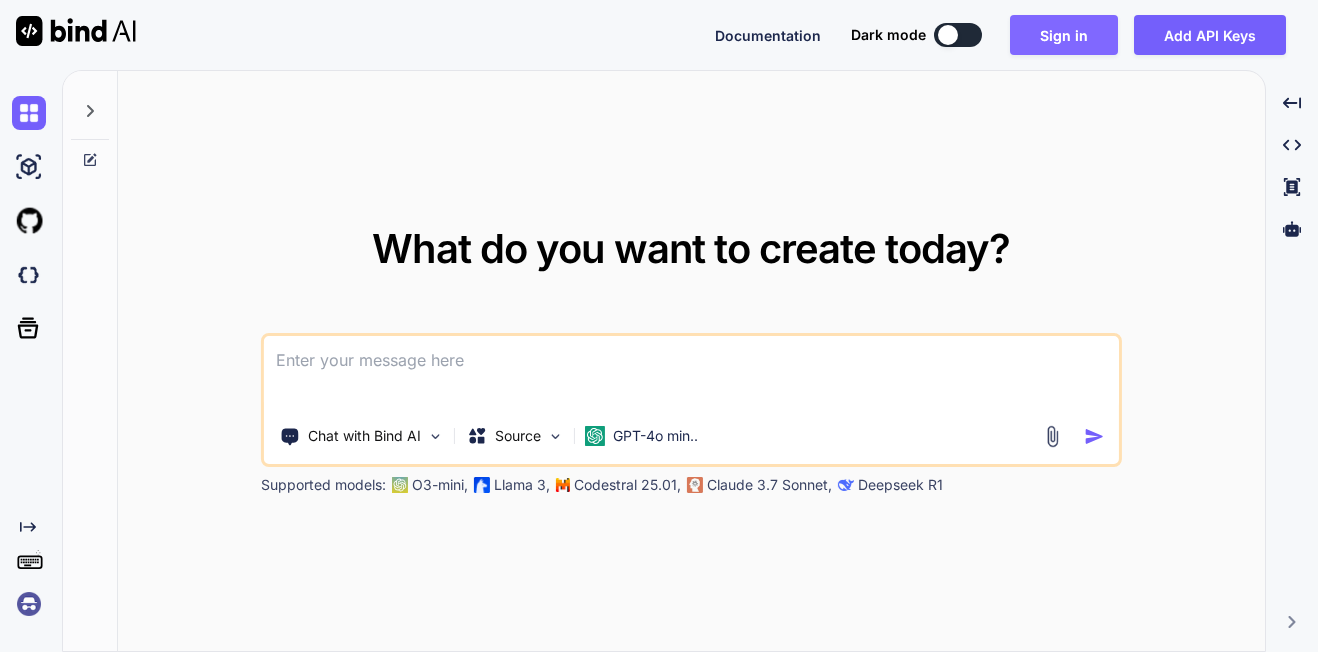 click on "Sign in" at bounding box center [1064, 35] 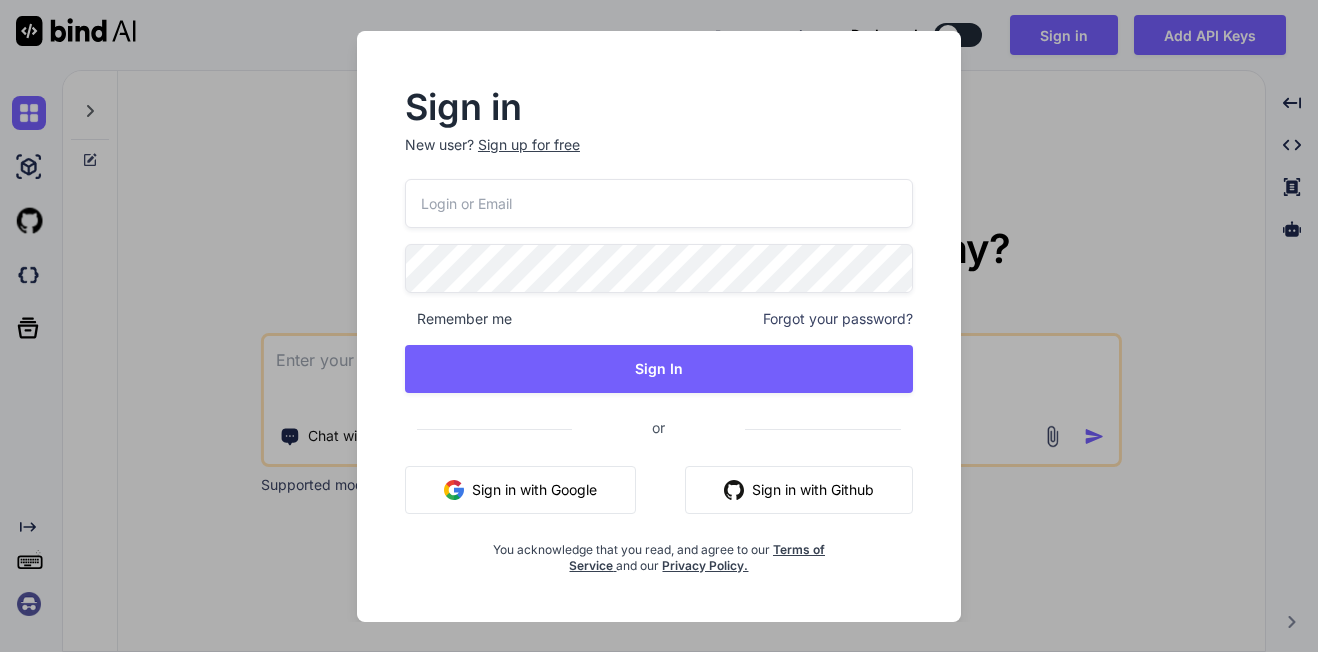 click at bounding box center (659, 203) 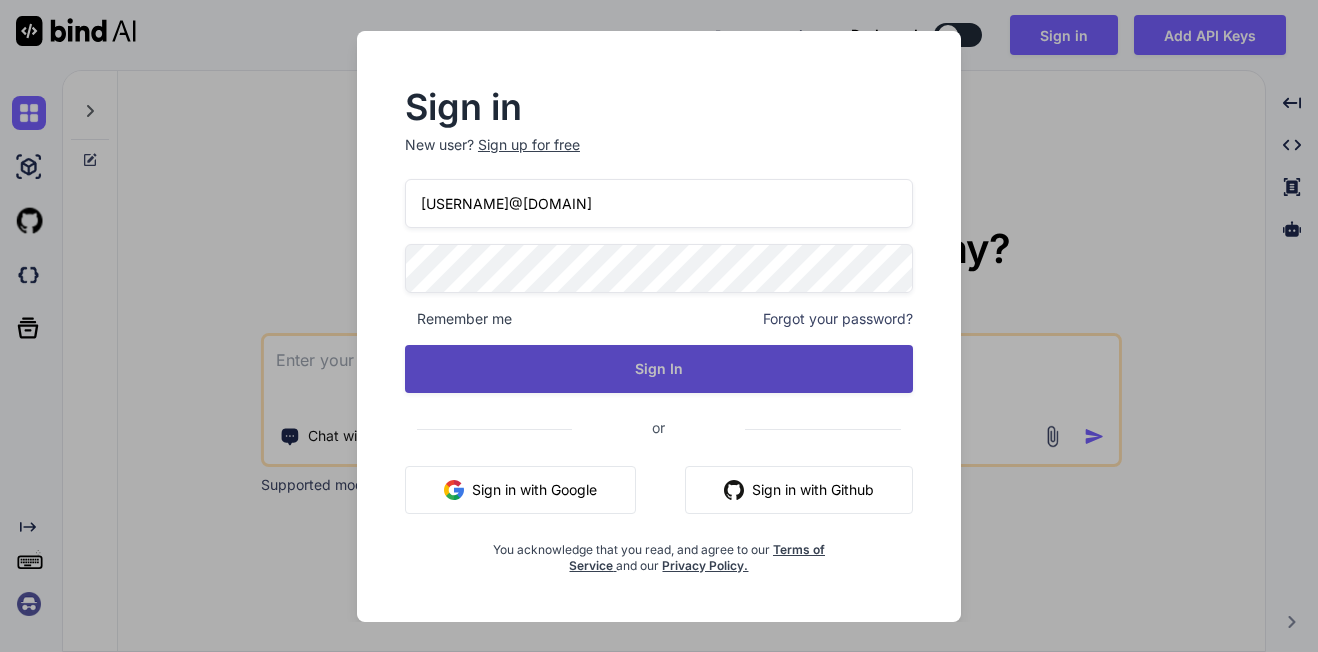 click on "Sign In" at bounding box center [659, 369] 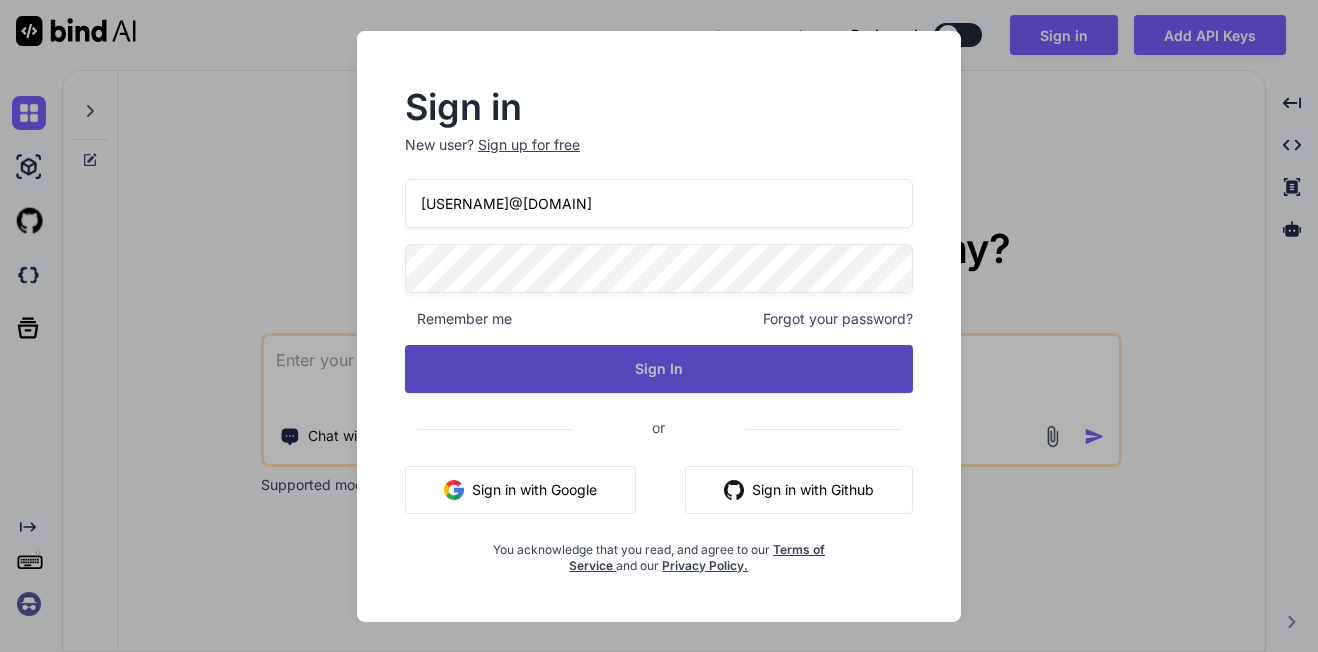 click on "Sign In" at bounding box center [659, 369] 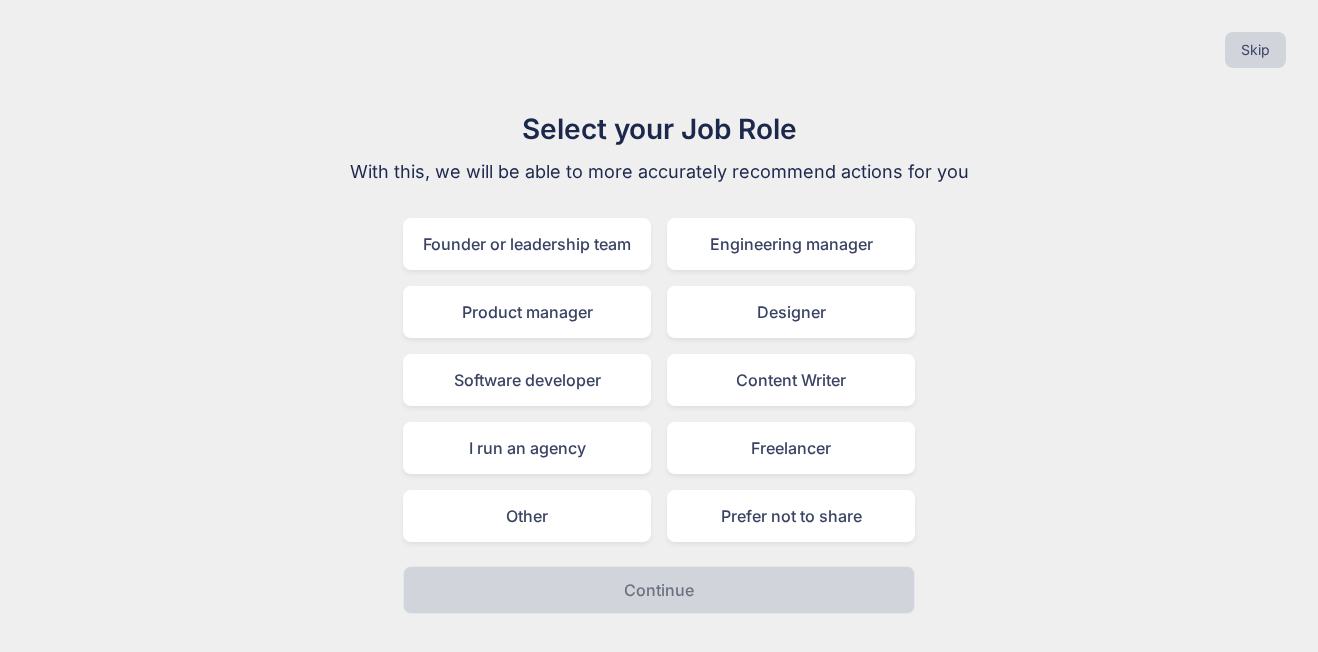 click on "Select your Job Role With this, we will be able to more accurately recommend actions for you Founder or leadership team Engineering manager  Product manager  Designer Software developer  Content Writer I run an agency Freelancer Other Prefer not to share Continue" at bounding box center (659, 361) 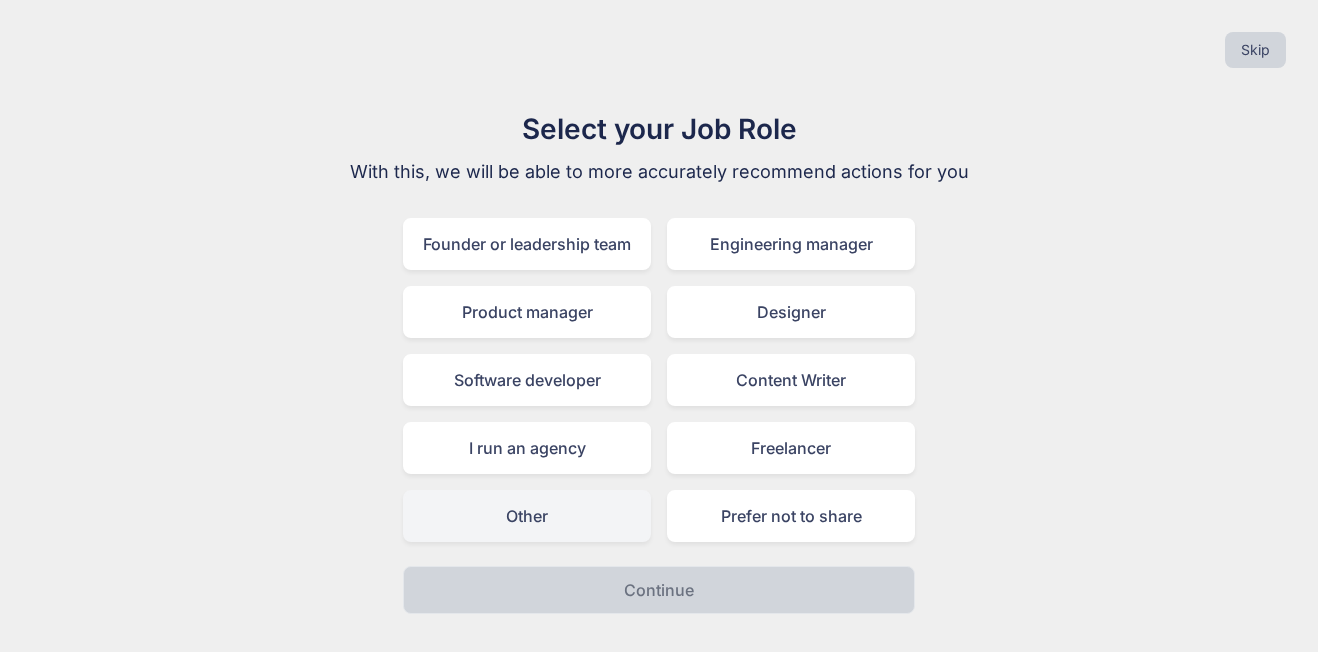 click on "Other" at bounding box center (527, 516) 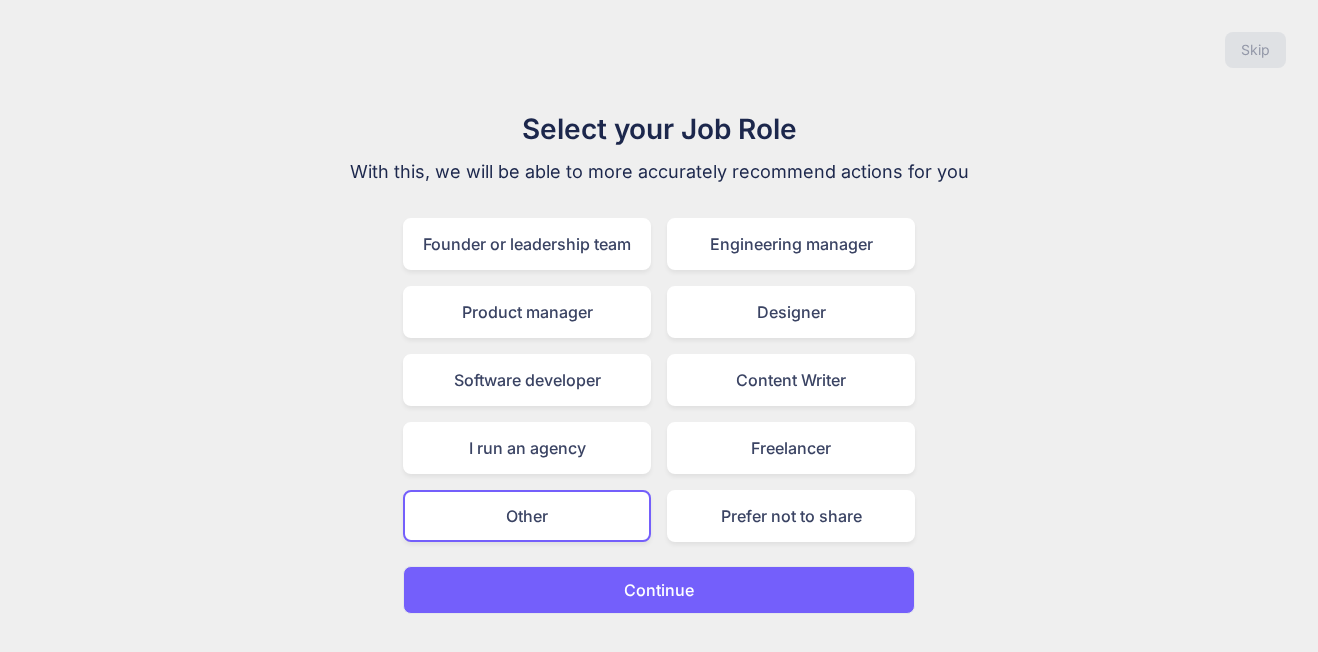 click on "Continue" at bounding box center (659, 590) 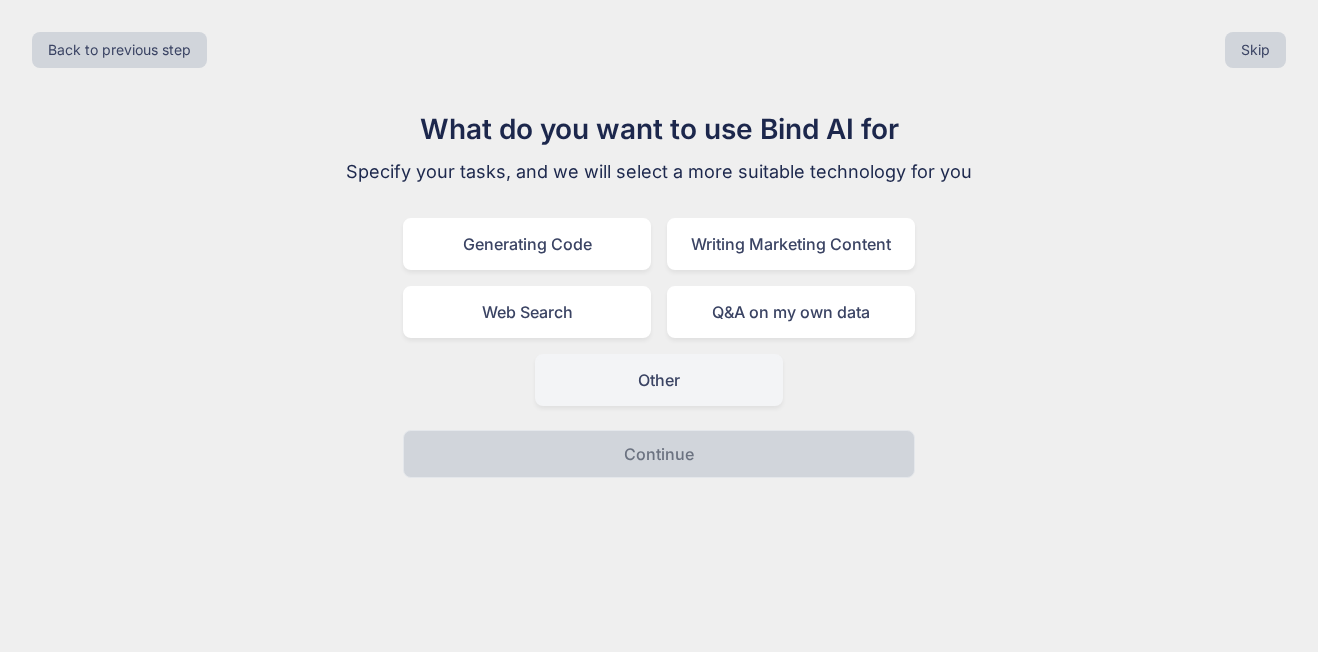 click on "Other" at bounding box center (659, 380) 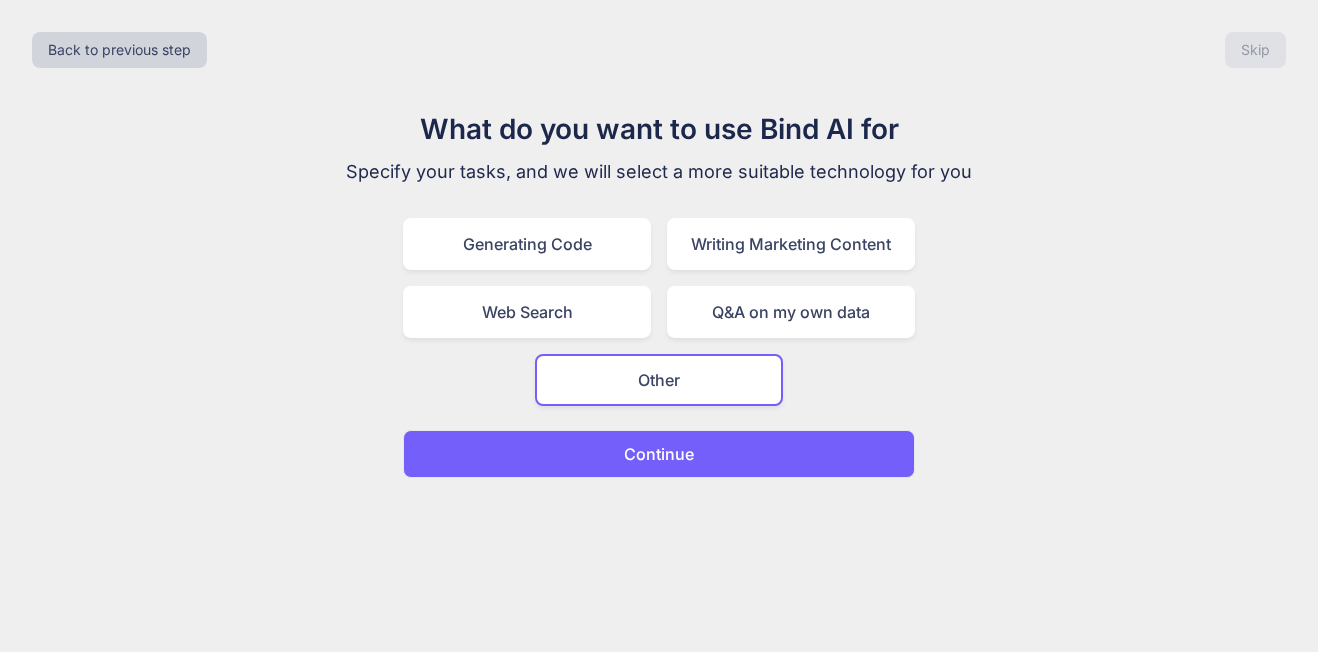 click on "Continue" at bounding box center [659, 454] 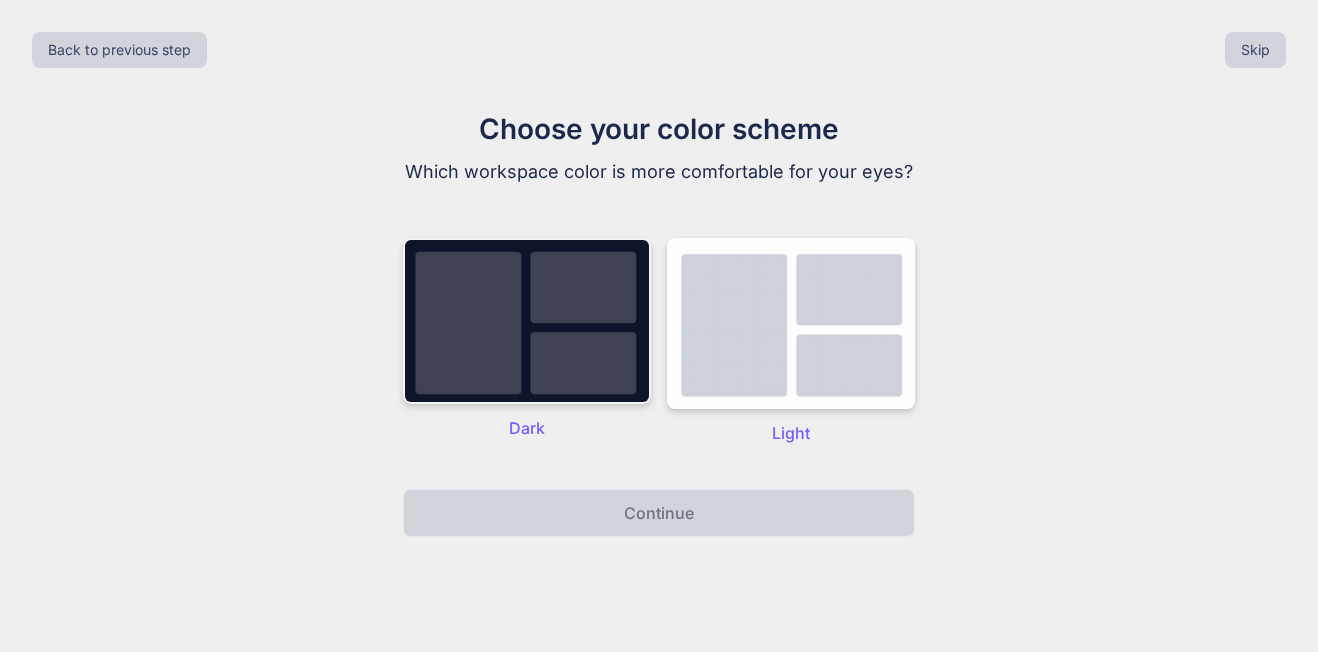 click at bounding box center [527, 321] 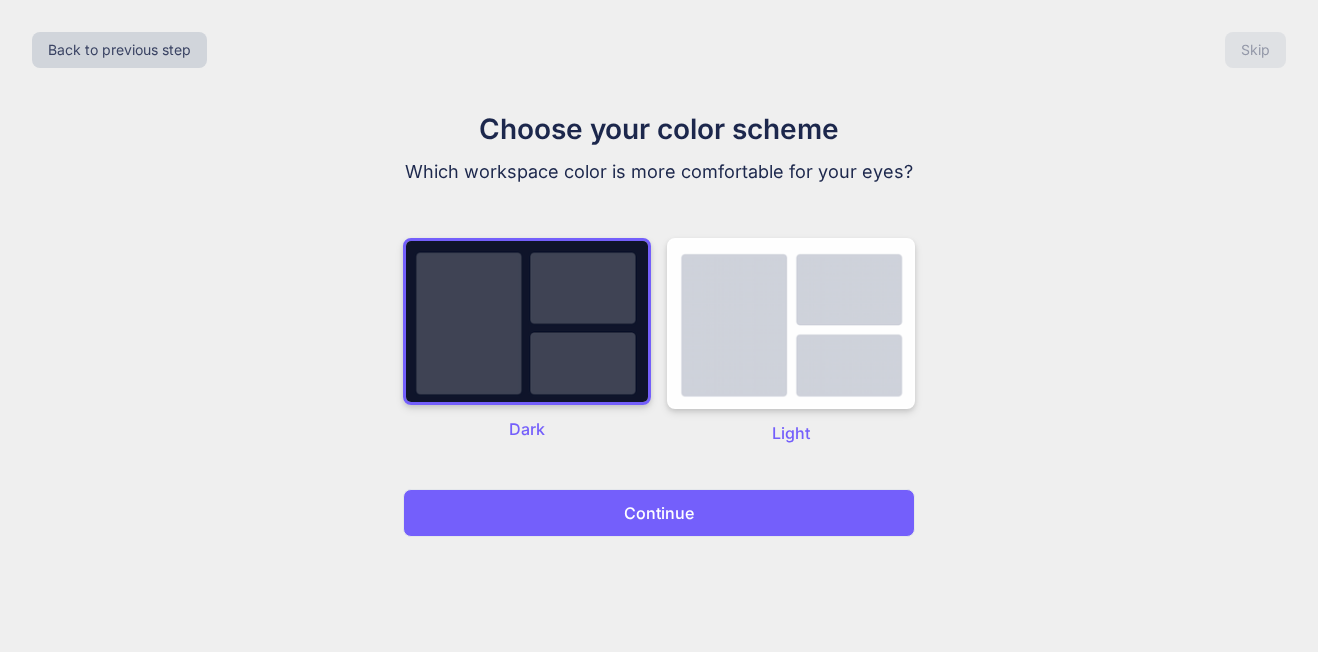 click on "Choose your color scheme Which workspace color is more comfortable for your eyes? Dark Light Continue" at bounding box center [659, 322] 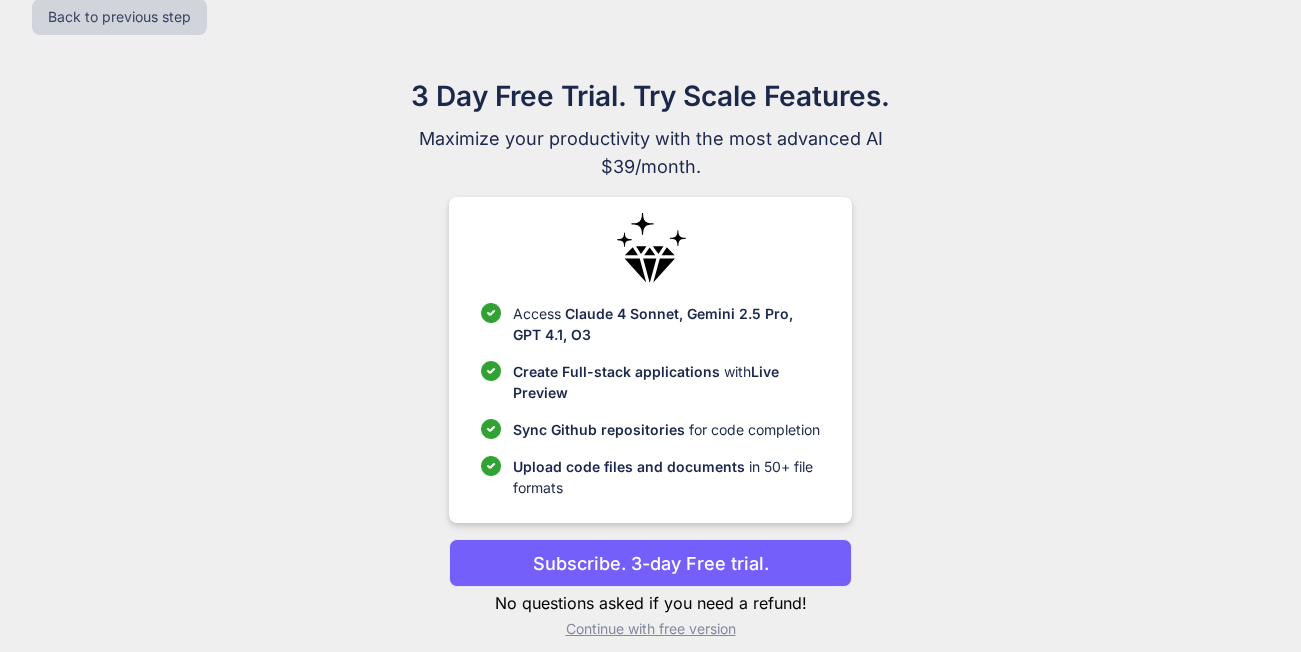 scroll, scrollTop: 52, scrollLeft: 0, axis: vertical 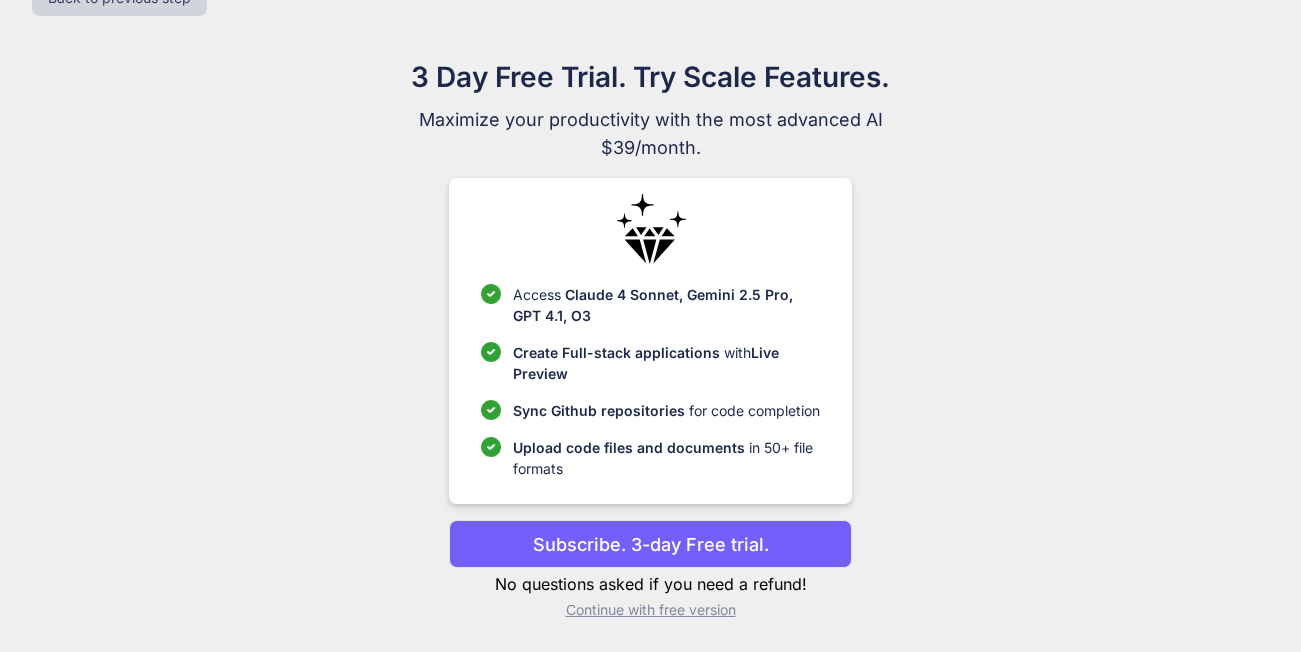 click on "Continue with free version" at bounding box center [650, 610] 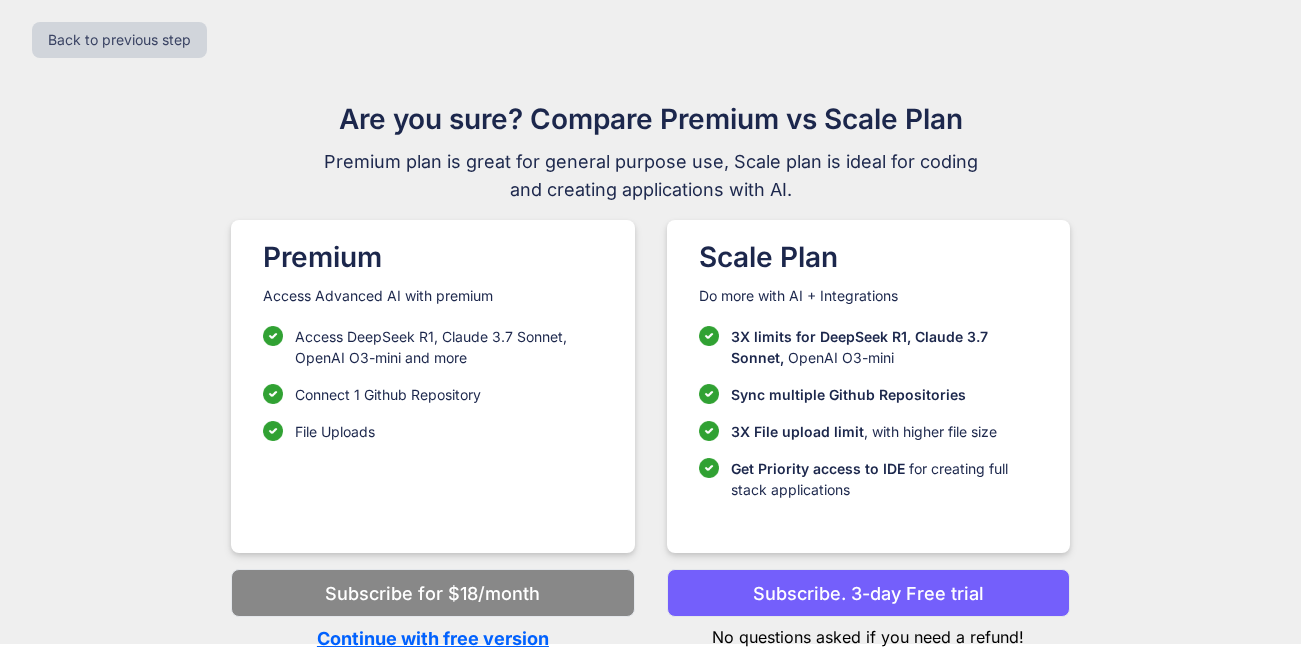scroll, scrollTop: 10, scrollLeft: 0, axis: vertical 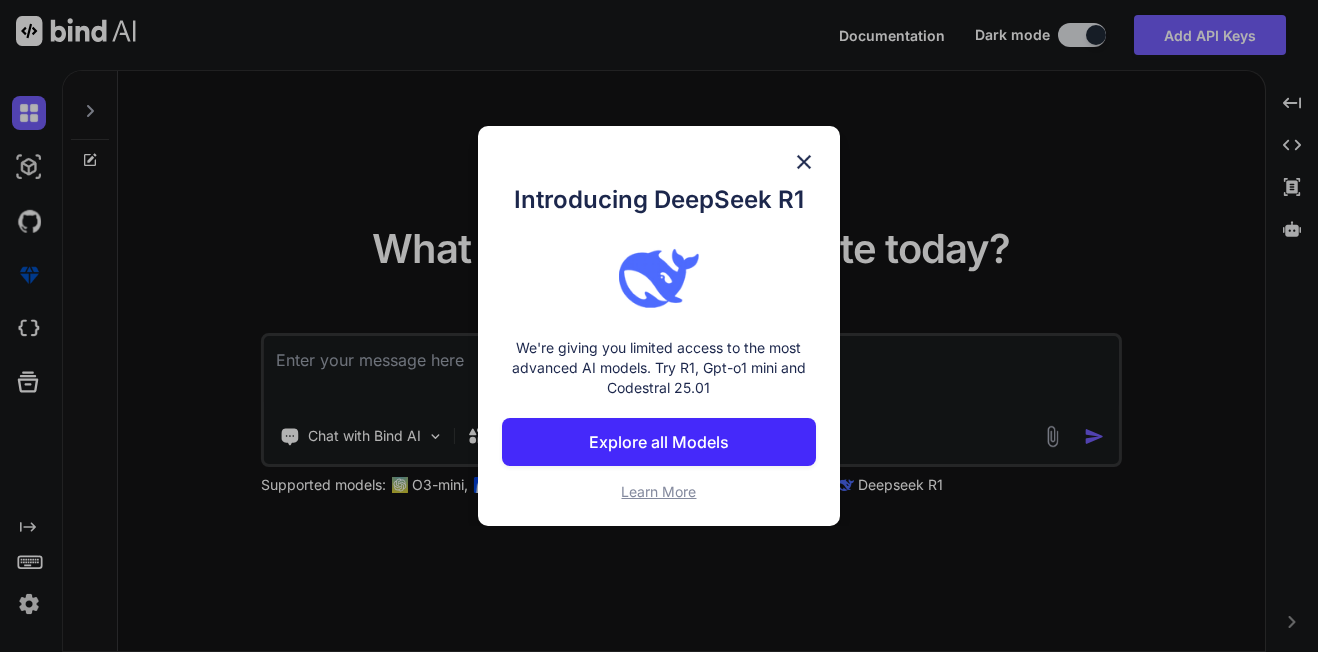 click at bounding box center (804, 162) 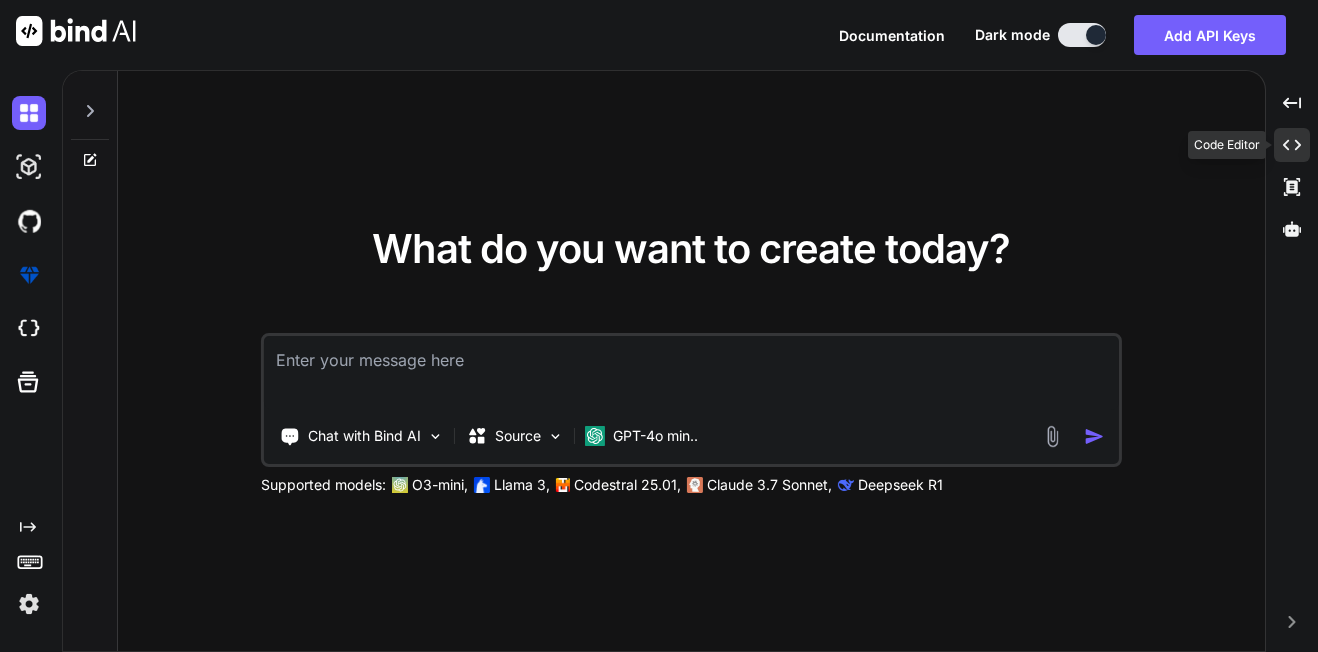 click 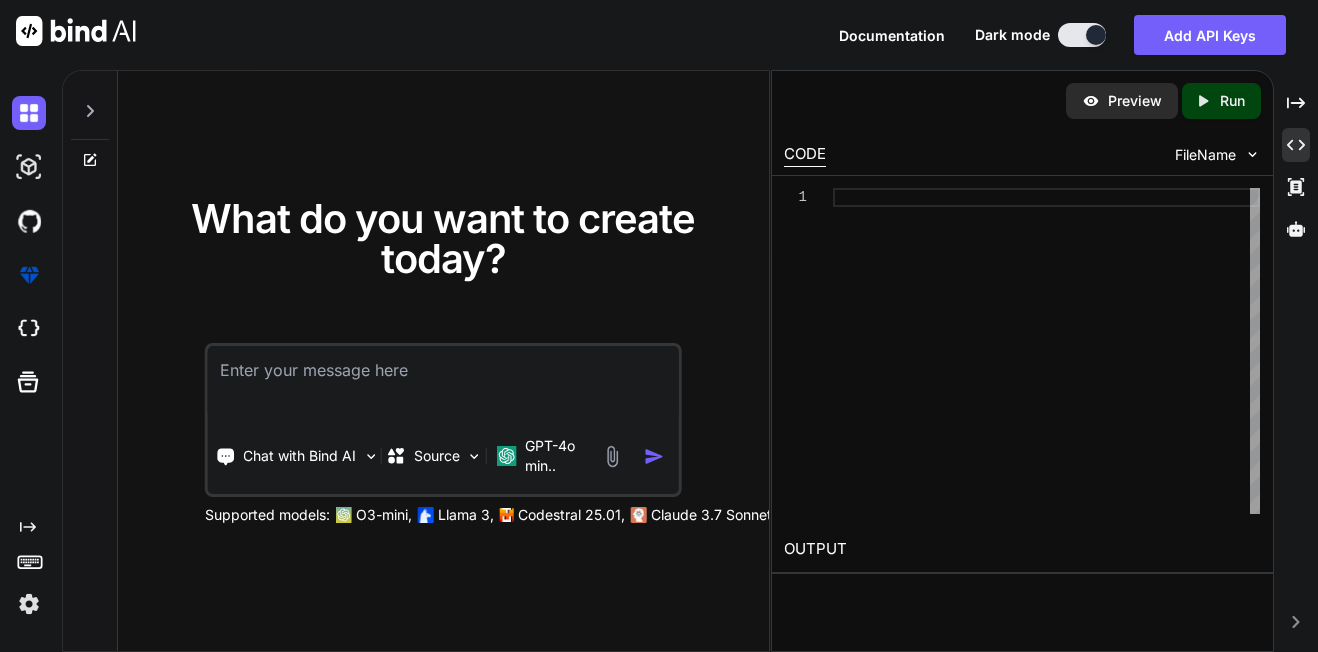click at bounding box center [443, 383] 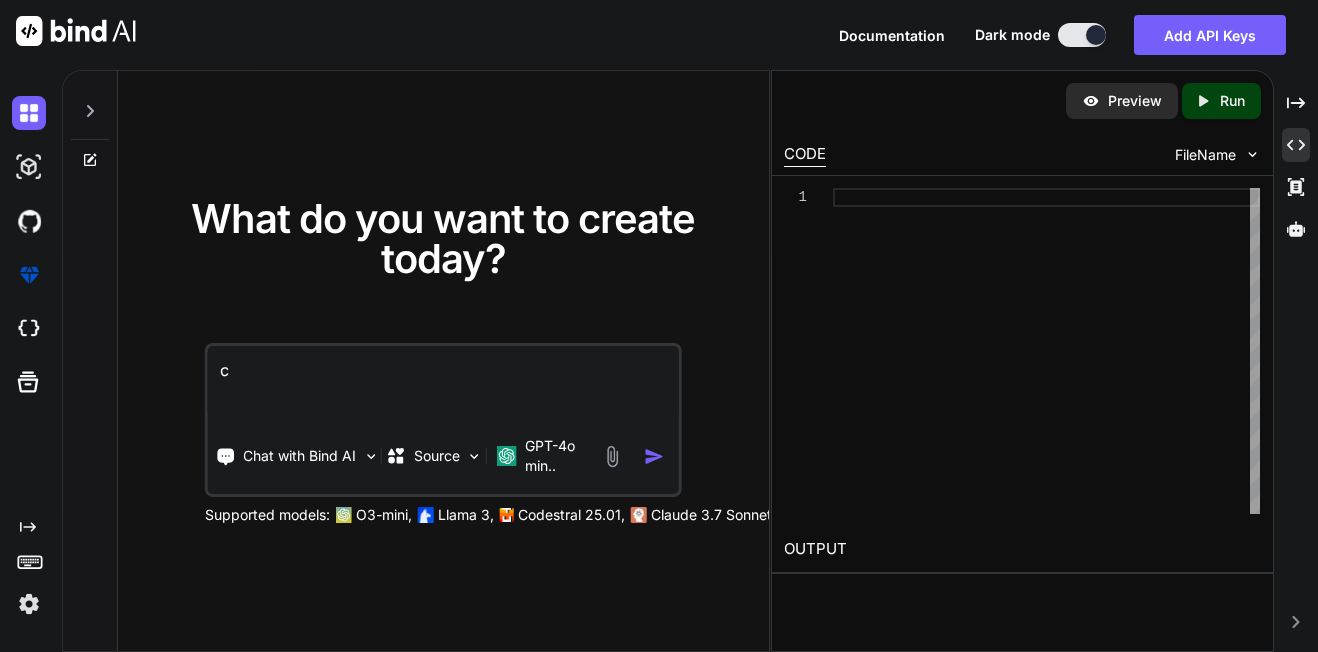 type on "x" 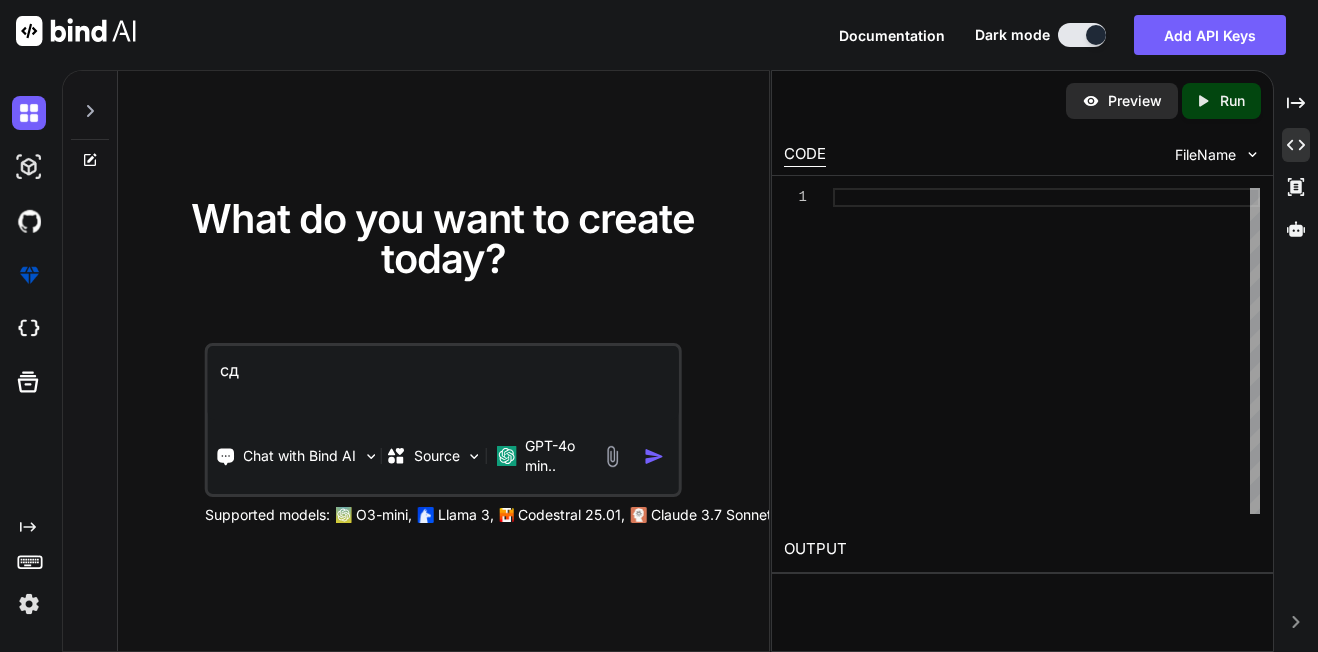 type on "x" 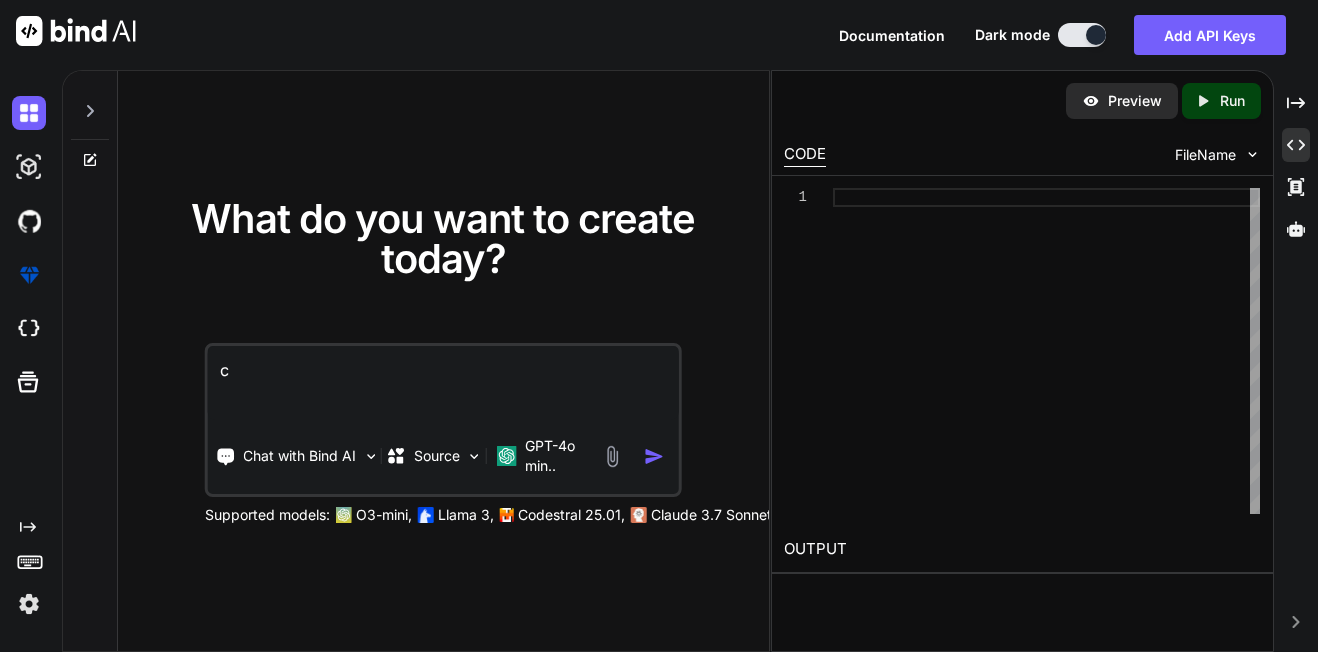 type on "x" 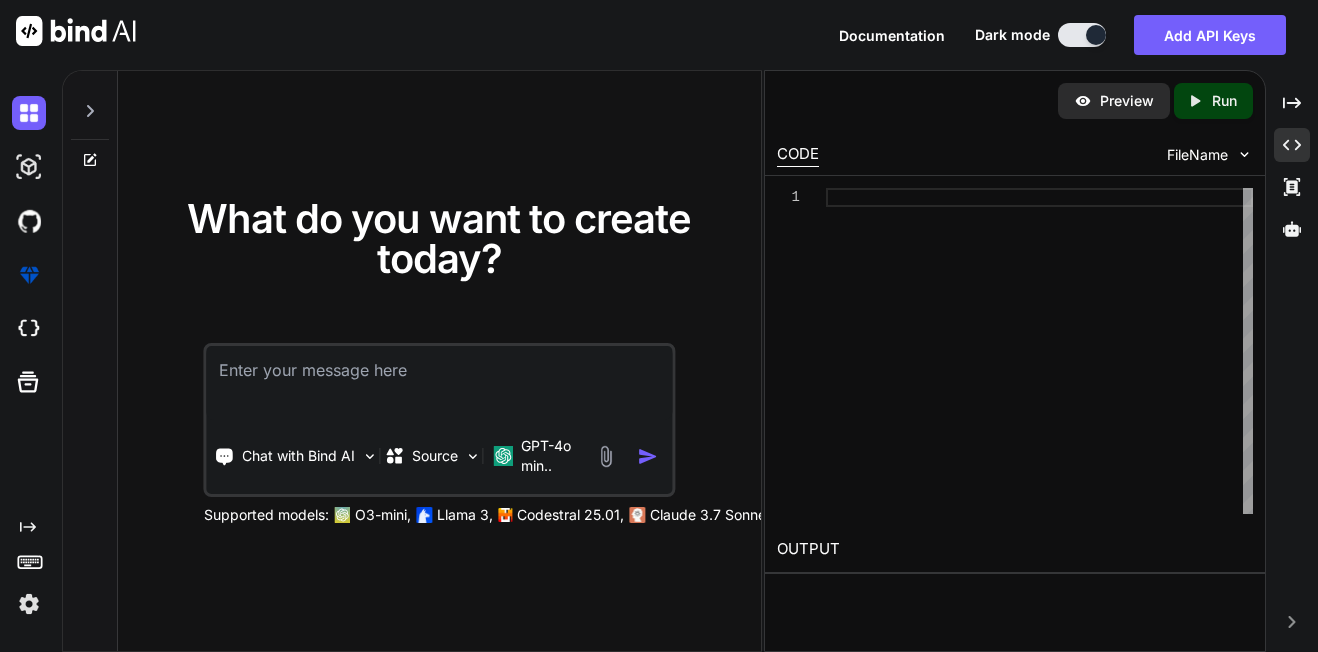 drag, startPoint x: 770, startPoint y: 310, endPoint x: 758, endPoint y: 316, distance: 13.416408 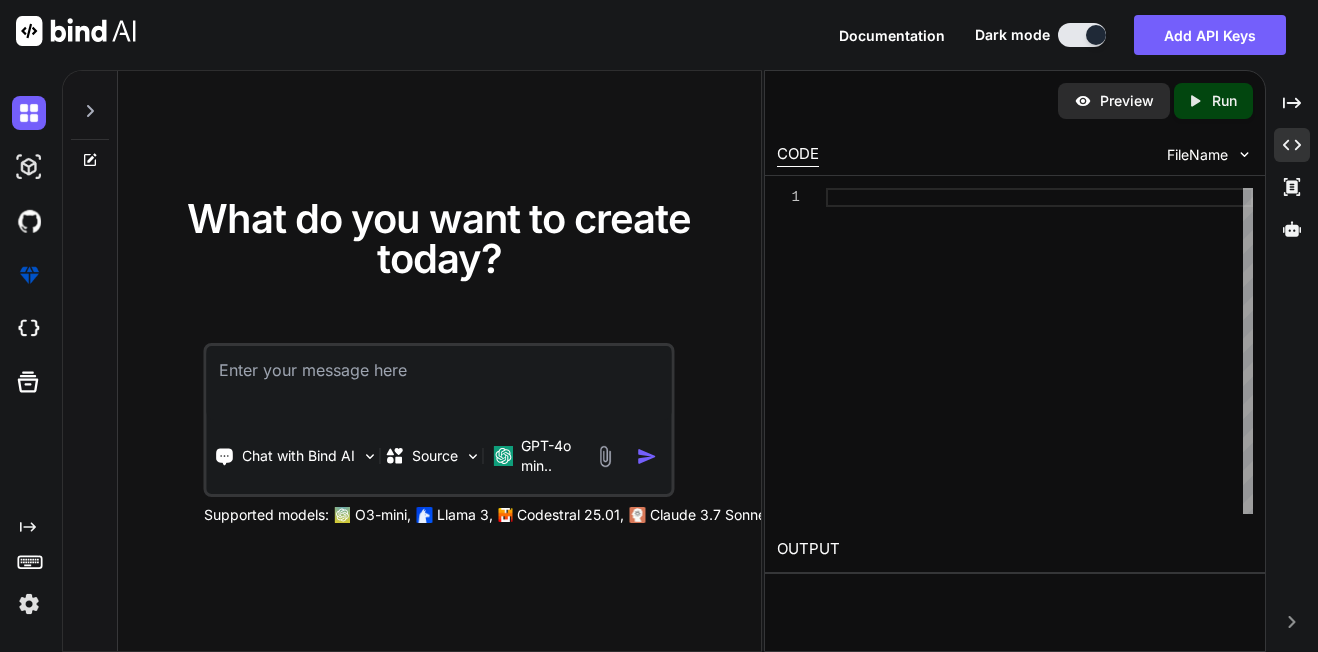 drag, startPoint x: 758, startPoint y: 316, endPoint x: 754, endPoint y: 306, distance: 10.770329 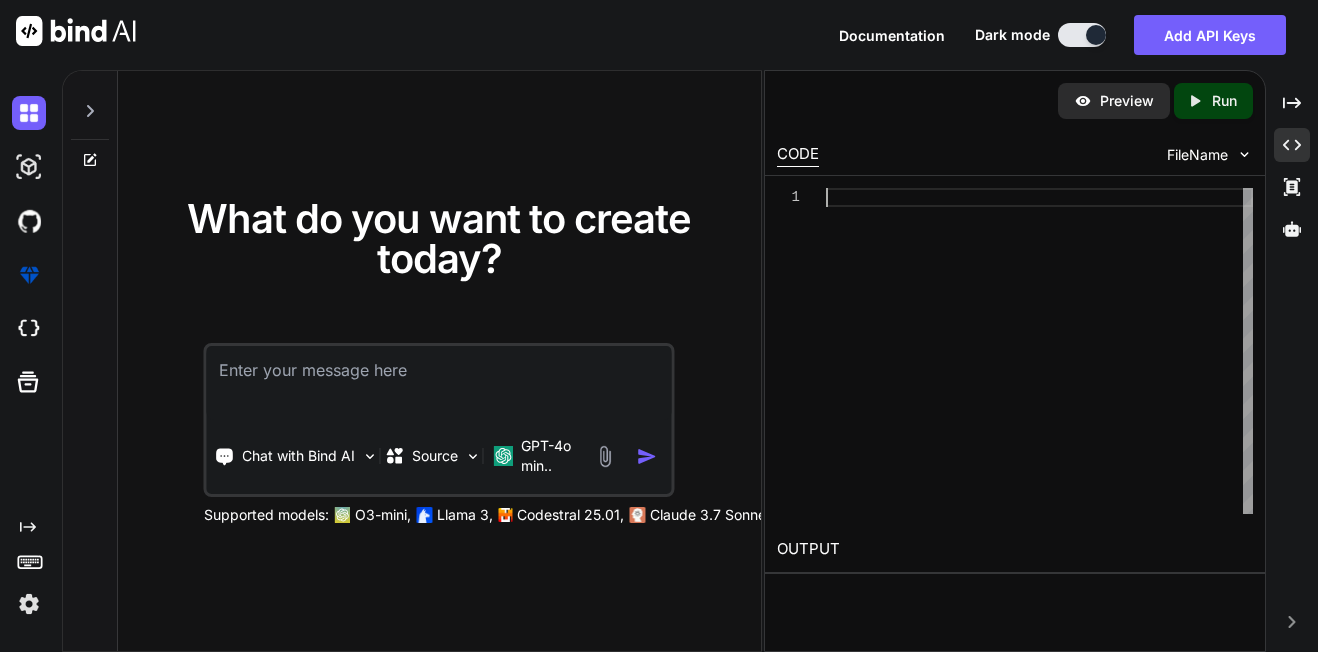 click at bounding box center (1039, 351) 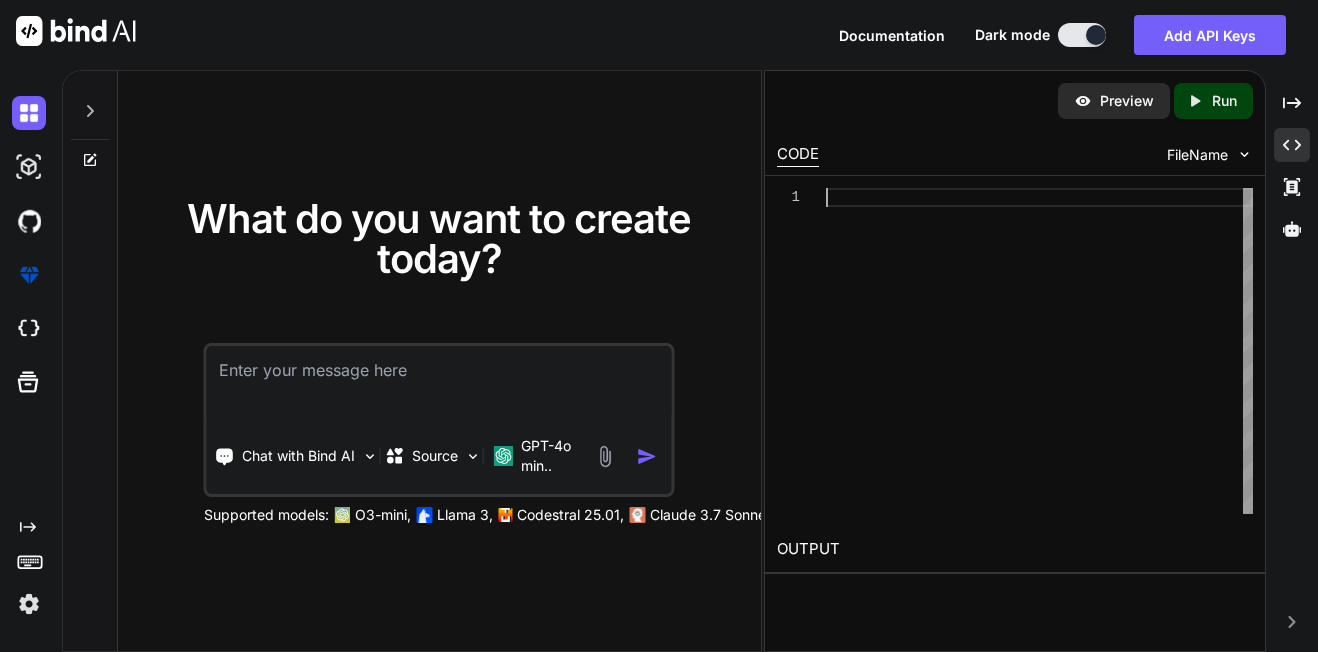 type on "x" 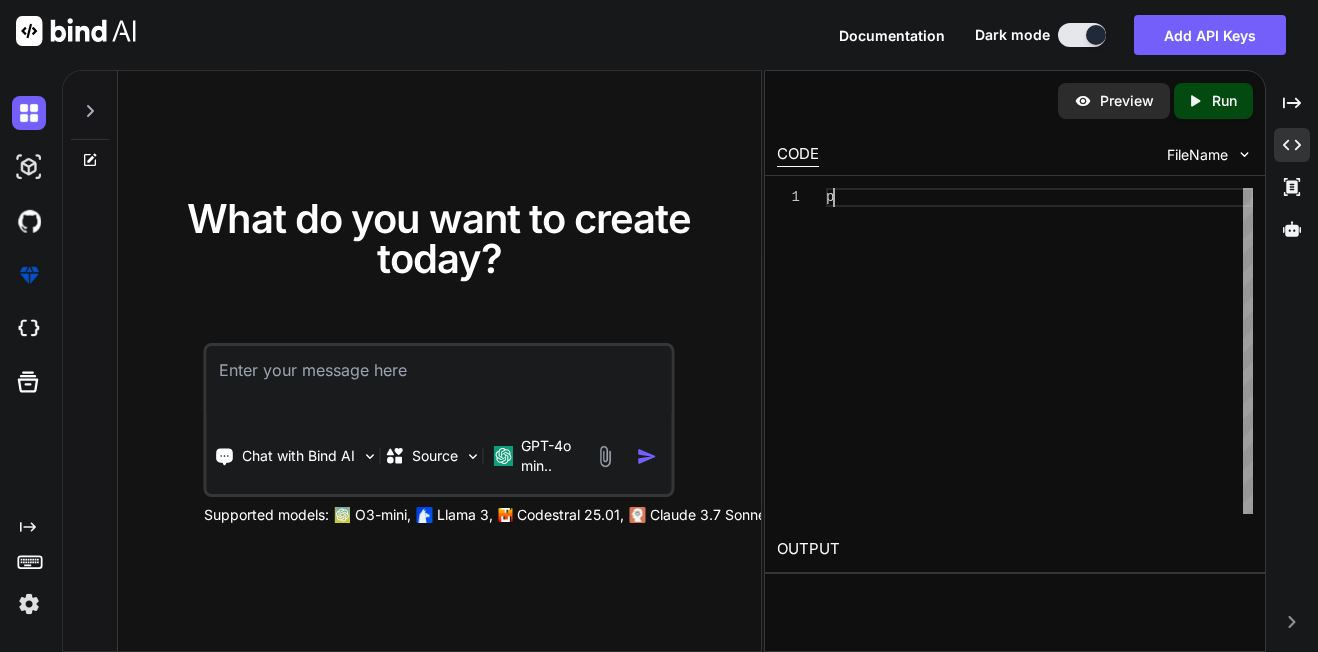 scroll, scrollTop: 1, scrollLeft: 0, axis: vertical 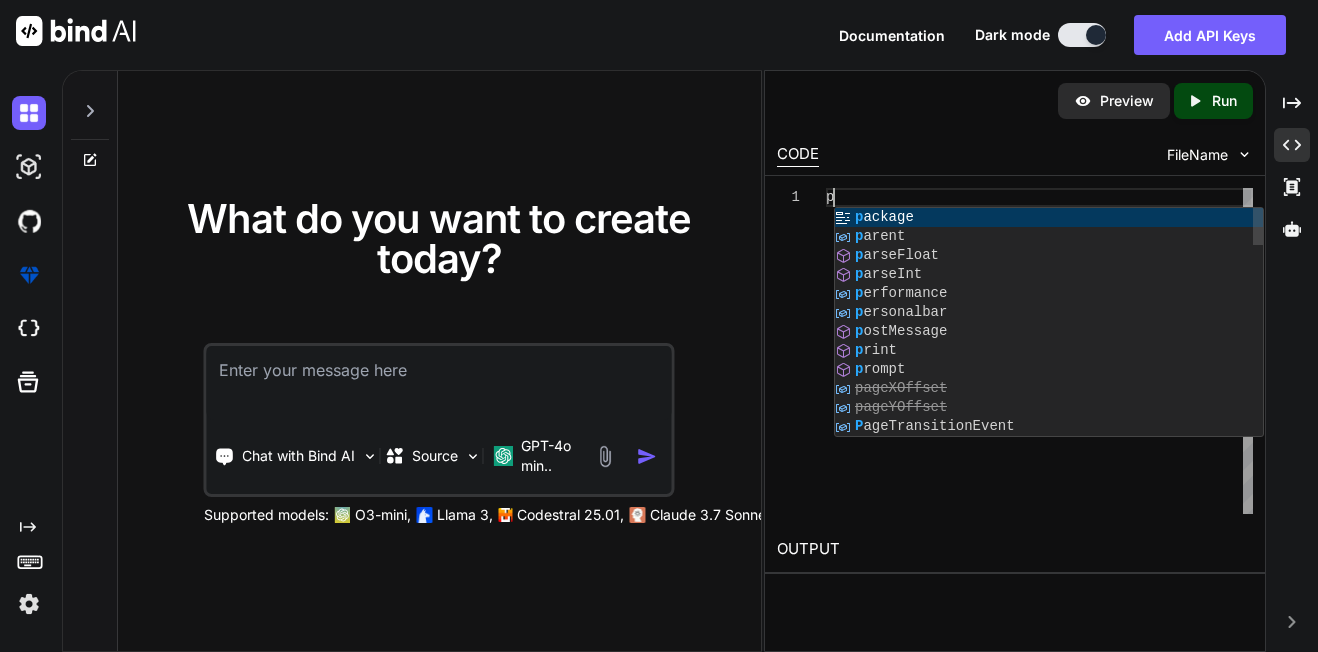 type on "pr" 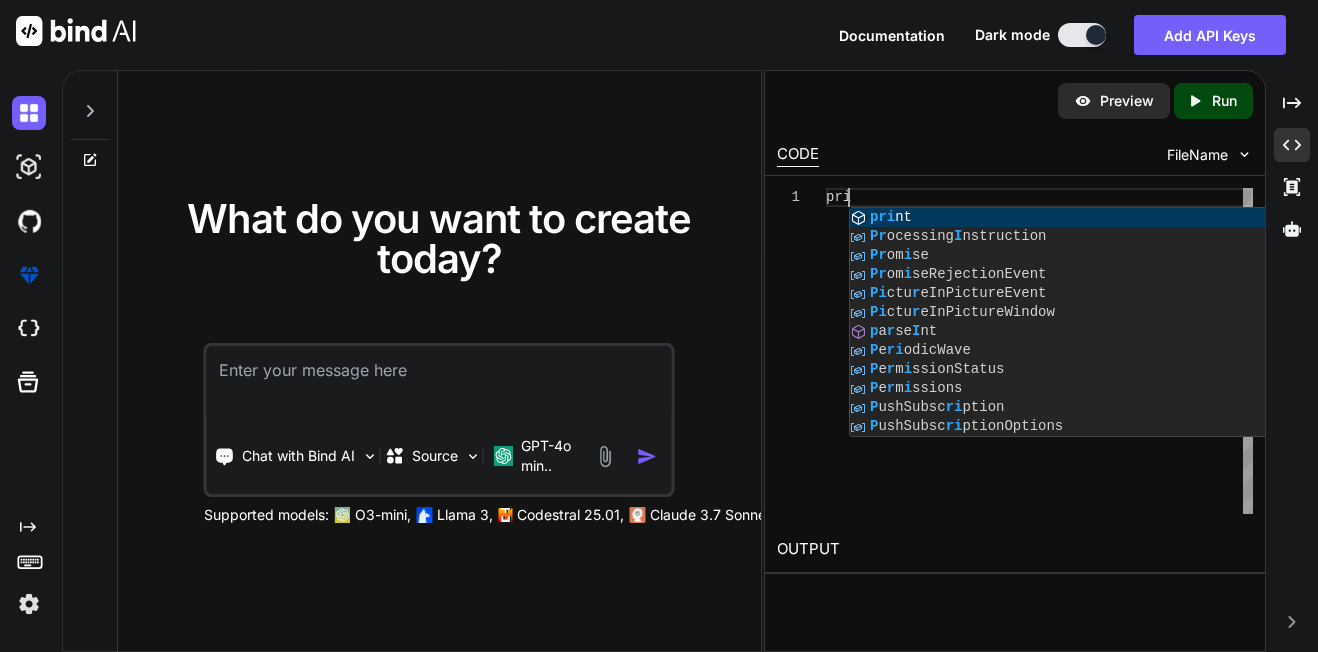type on "x" 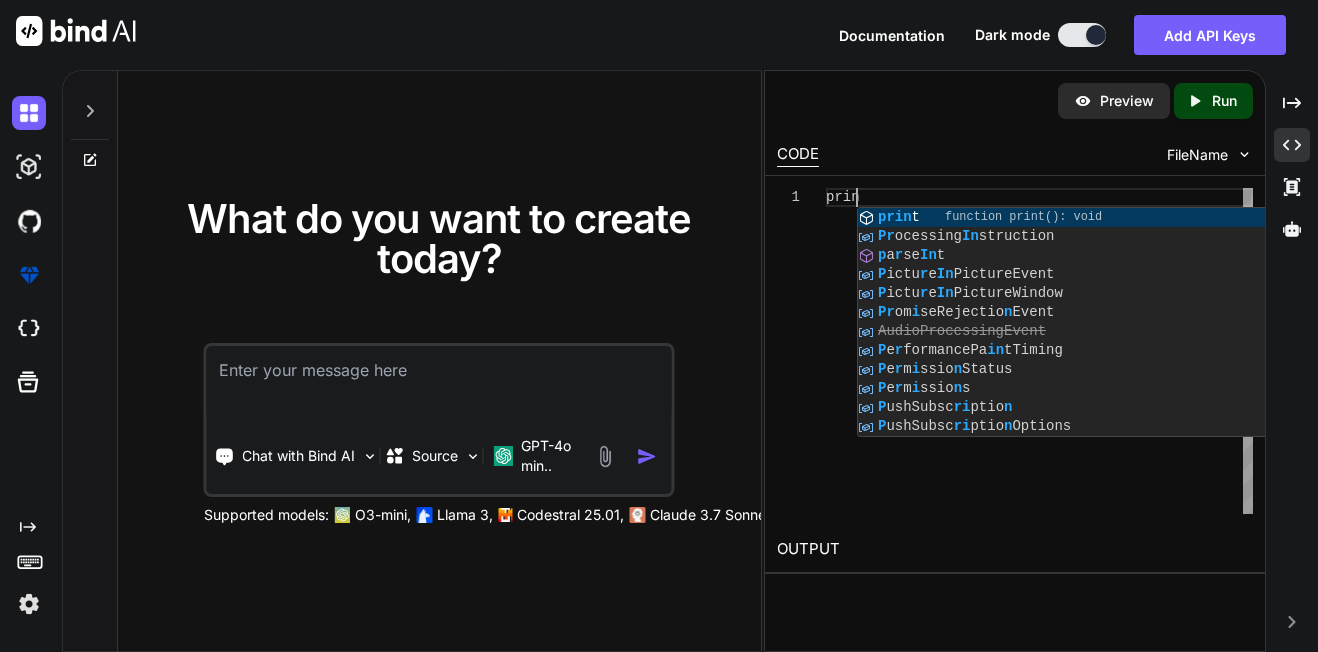 type on "x" 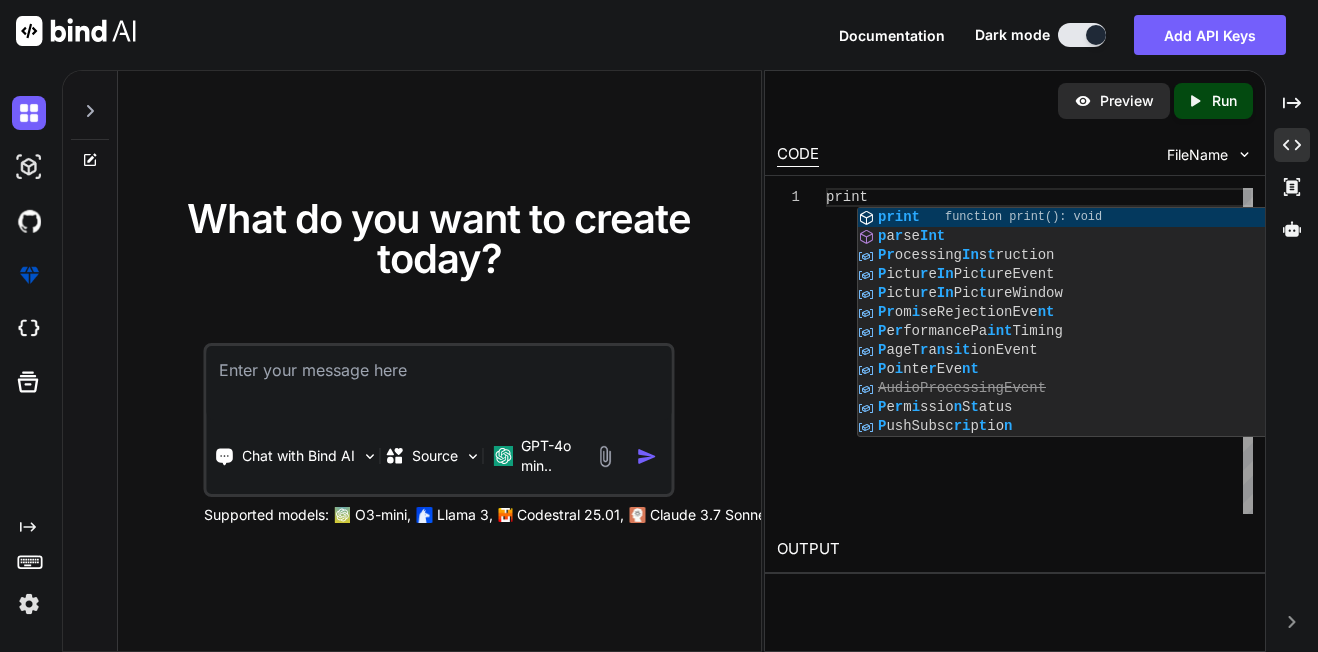 type on "x" 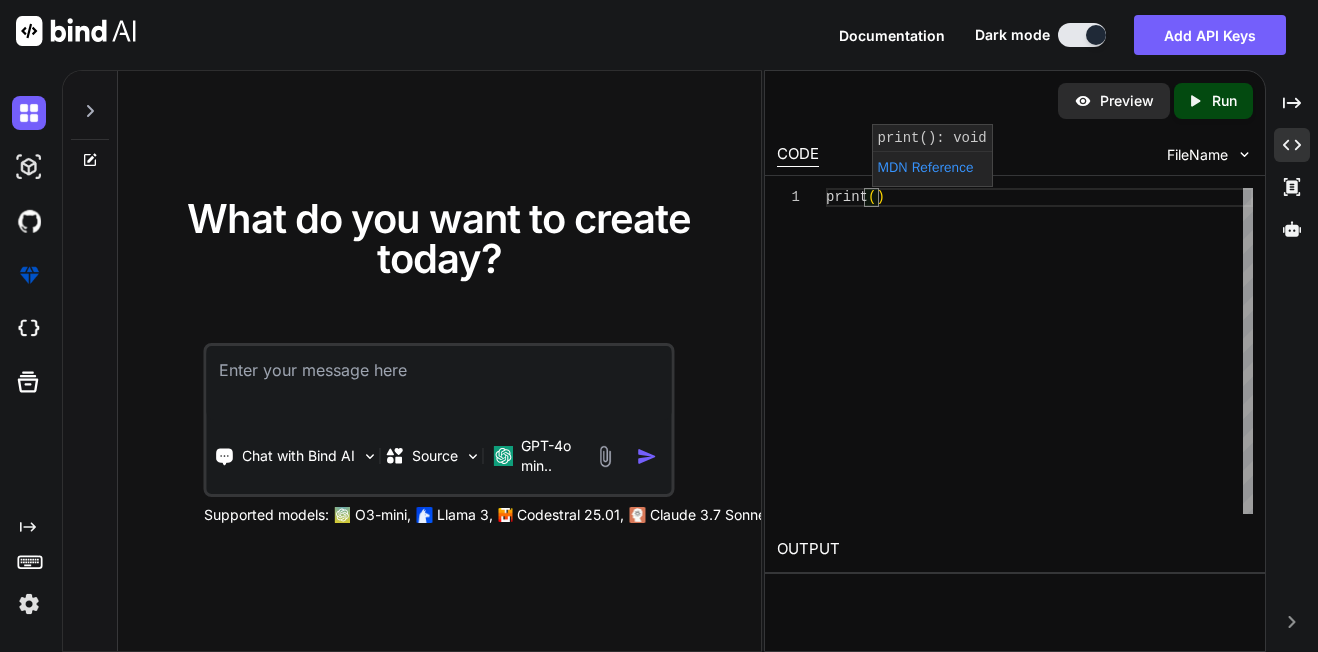 type on "x" 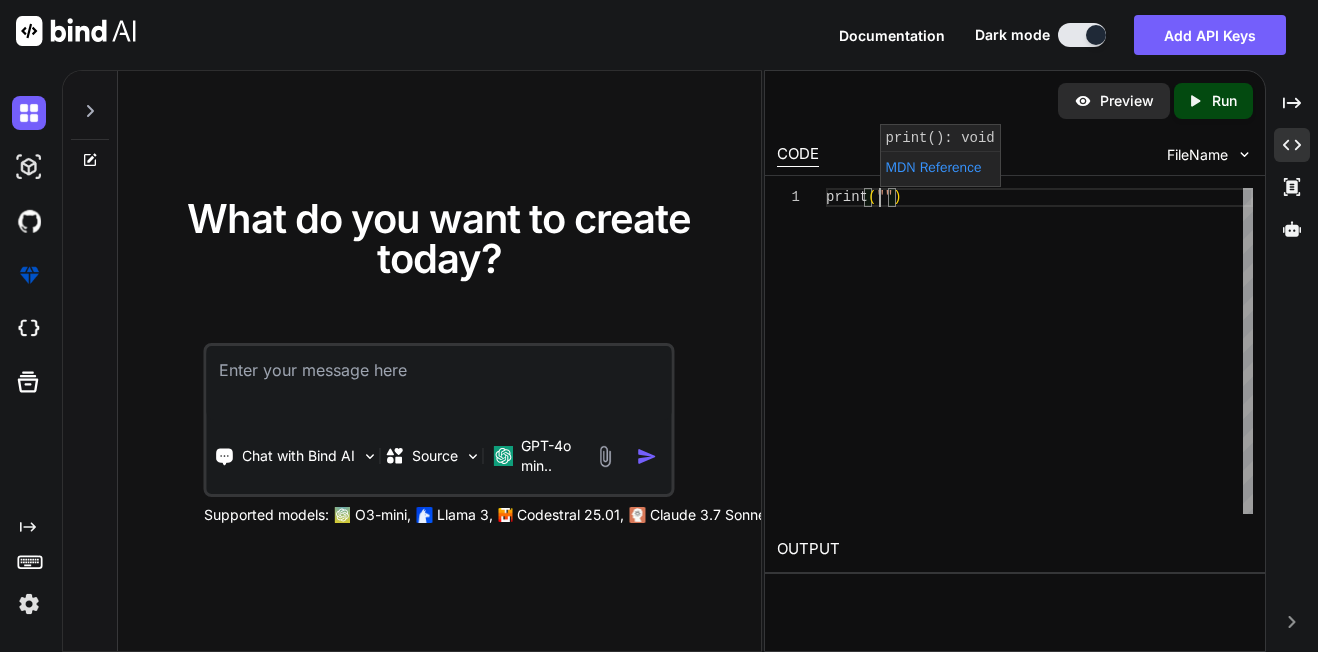 type on "x" 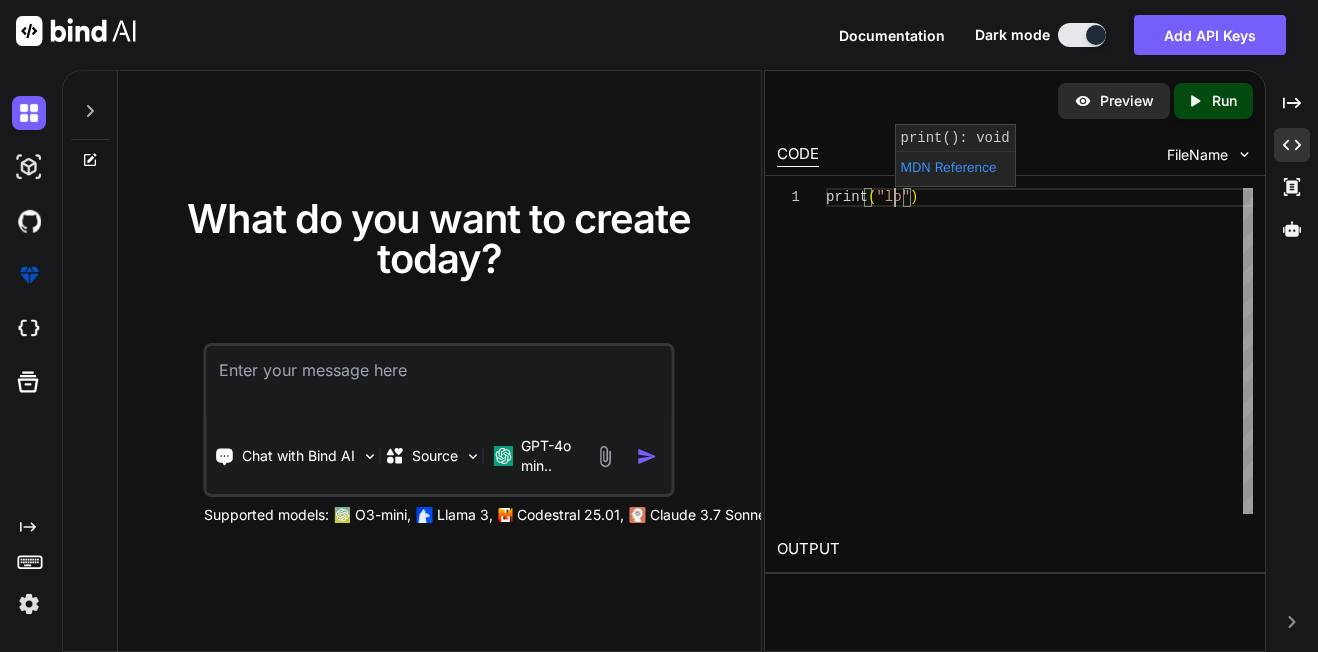 type on "x" 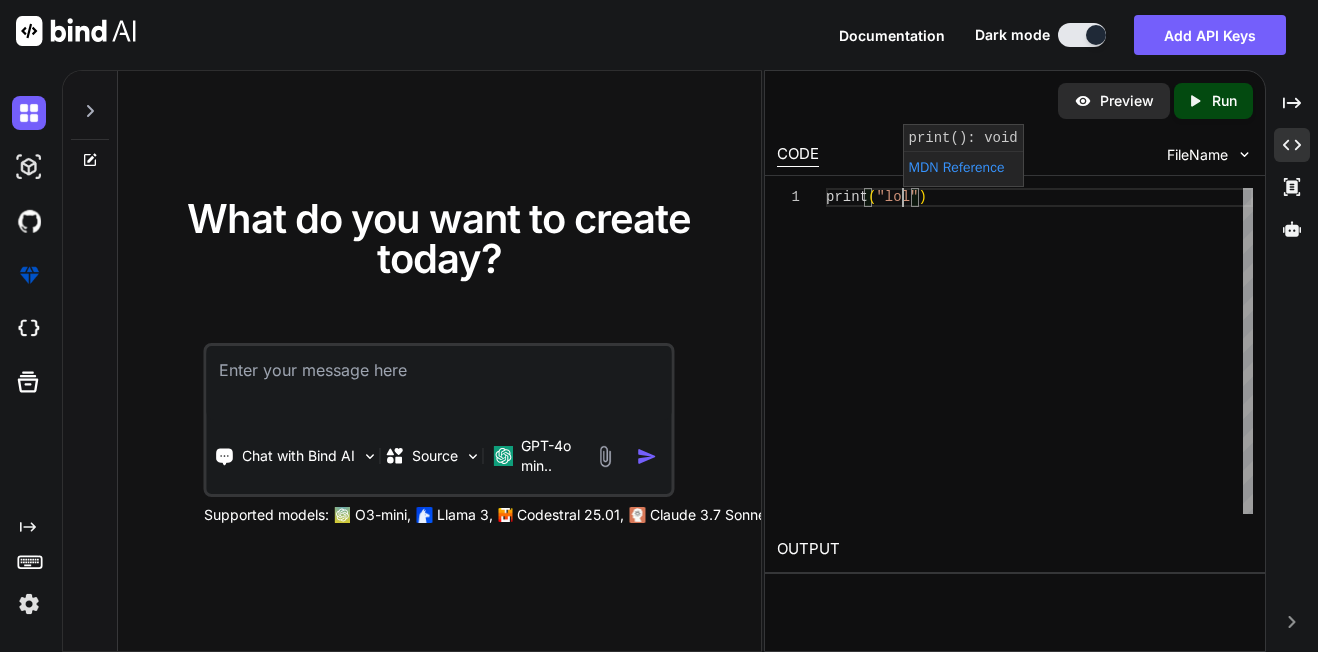 type on "x" 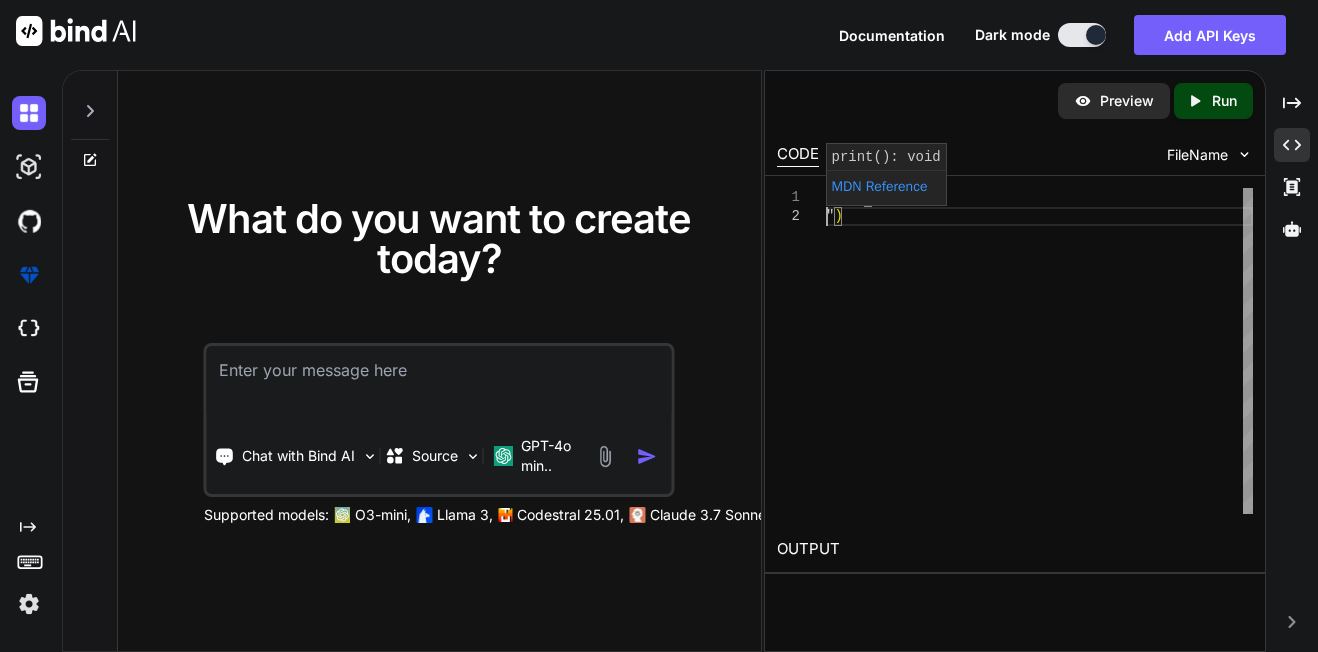 scroll, scrollTop: 20, scrollLeft: 0, axis: vertical 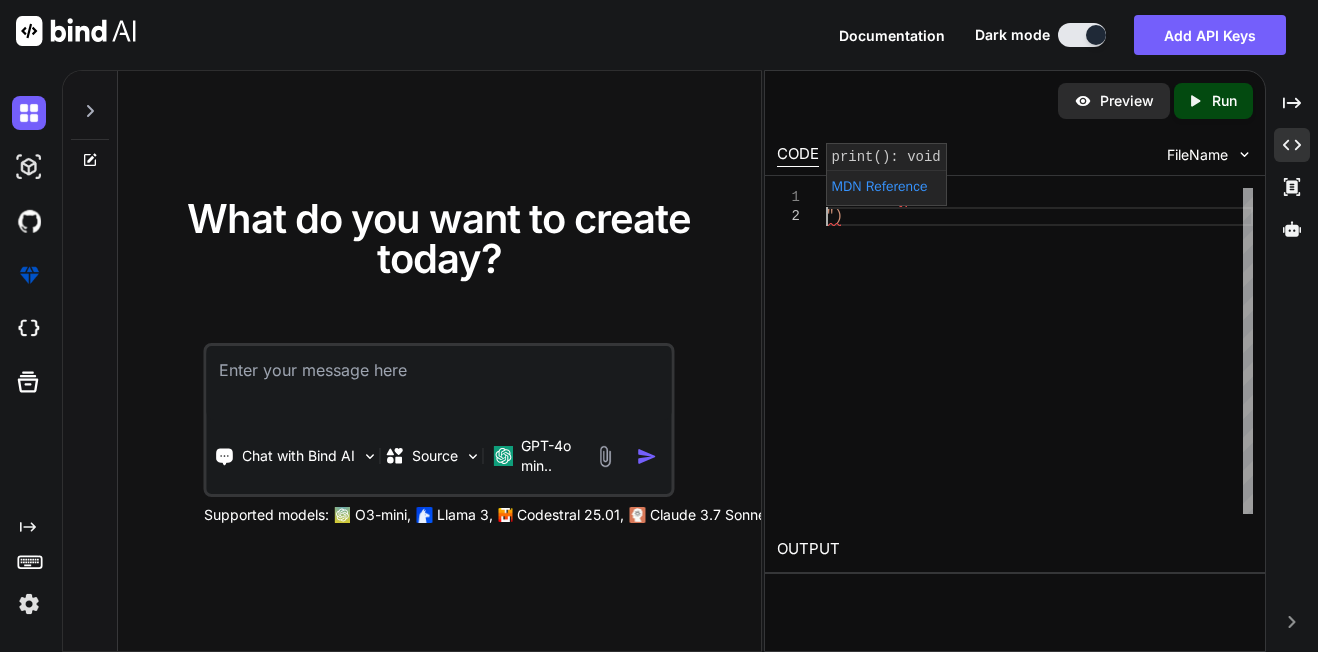 type on "x" 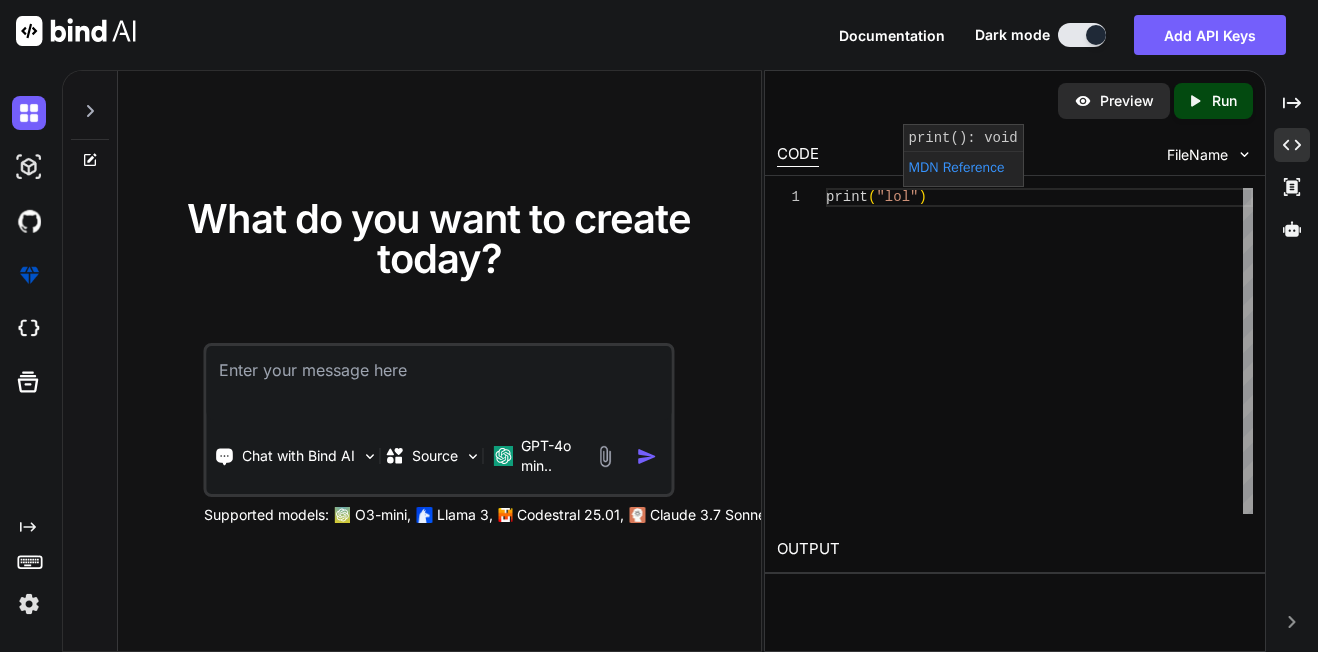 type on "print("lol")" 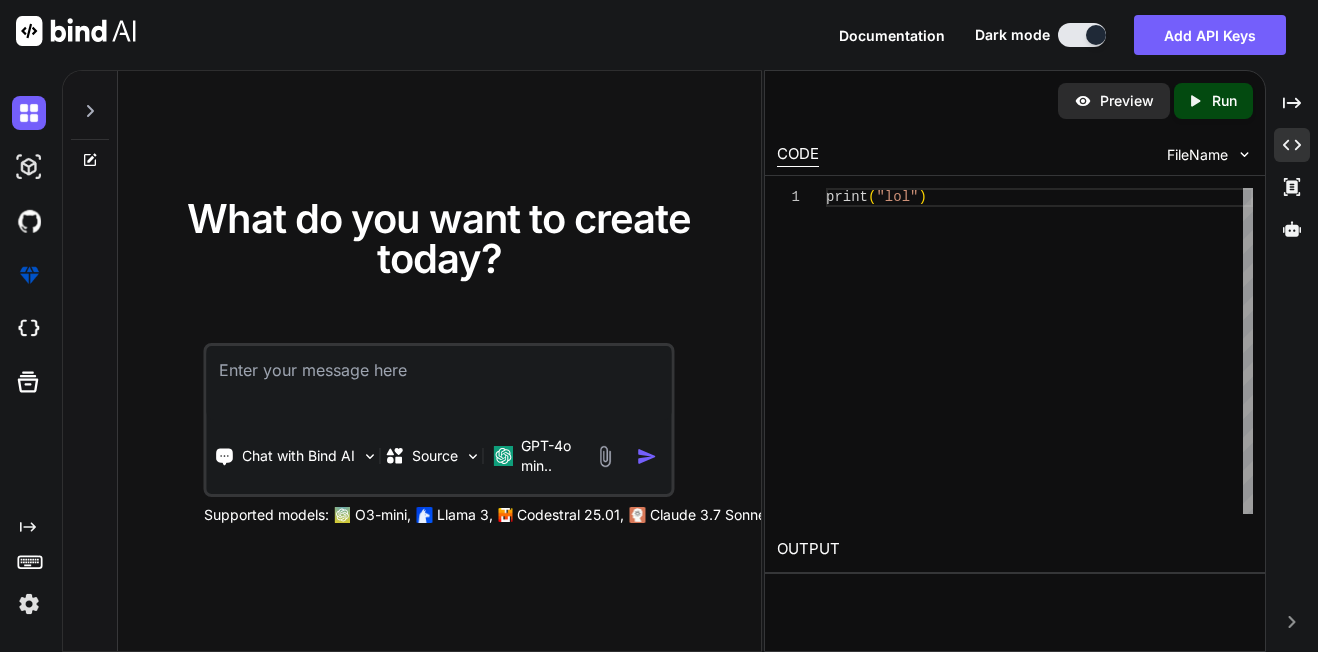 click on "Created with Pixso. Run" at bounding box center (1213, 101) 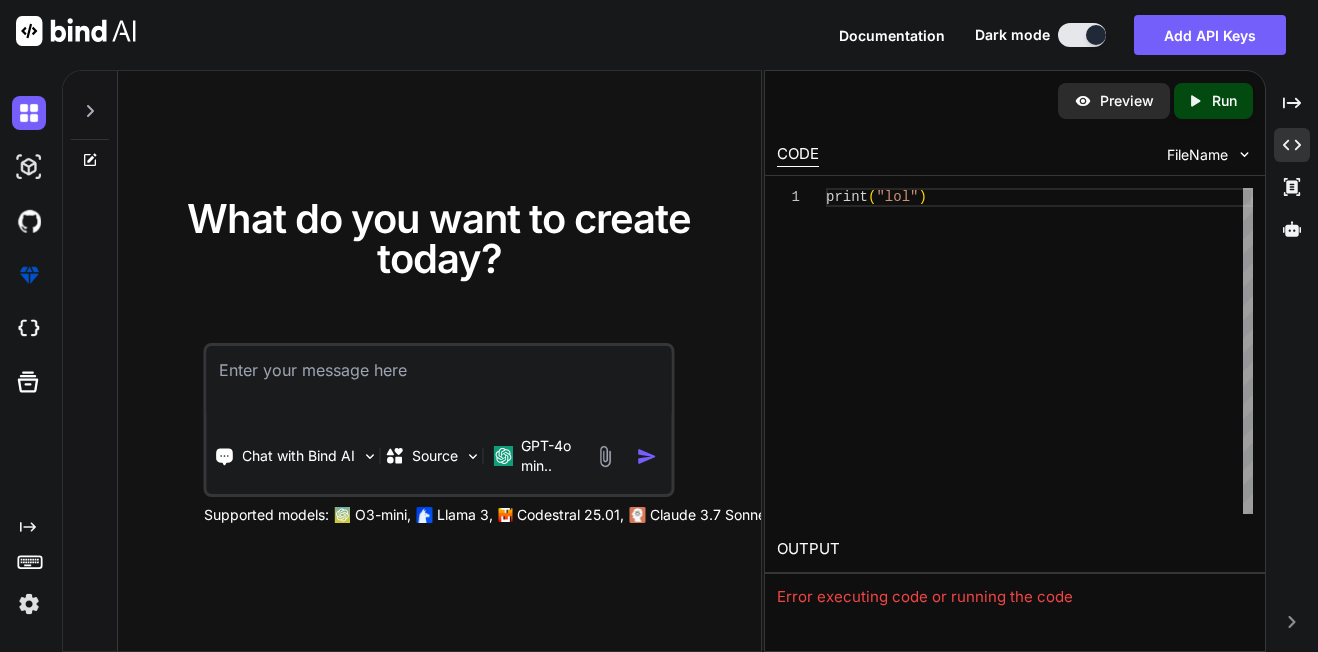 click on "Preview" at bounding box center (1127, 101) 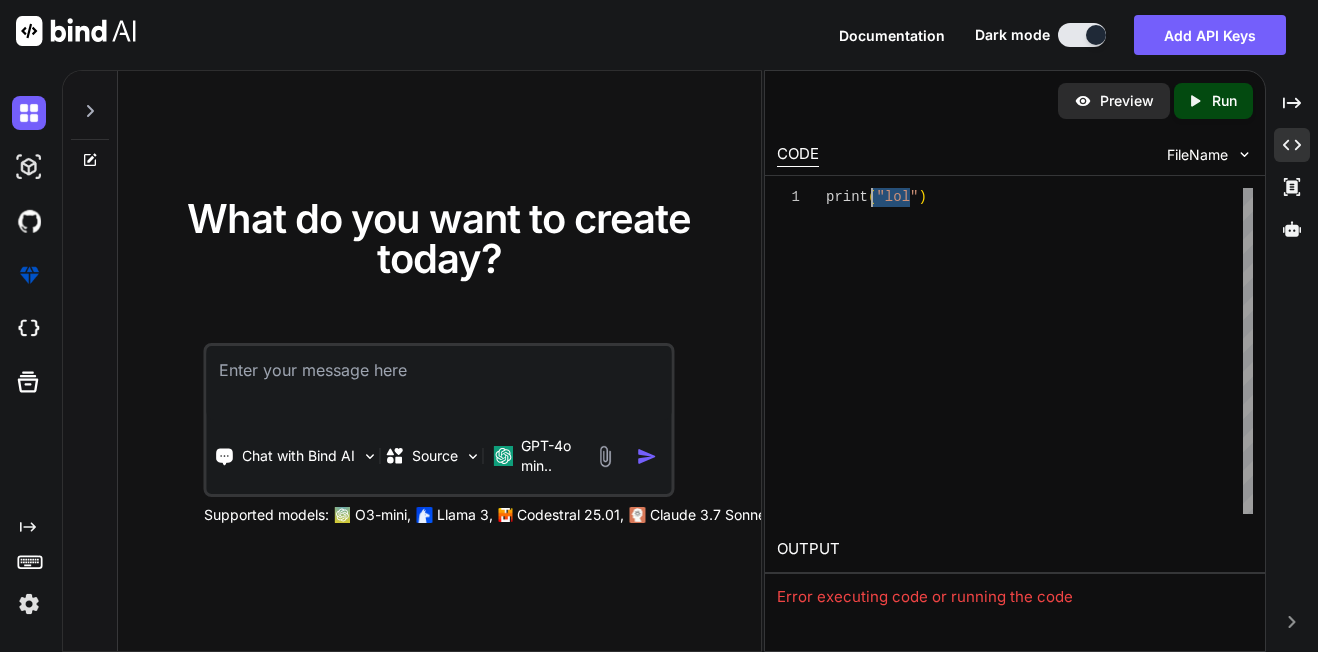 drag, startPoint x: 911, startPoint y: 201, endPoint x: 874, endPoint y: 204, distance: 37.12142 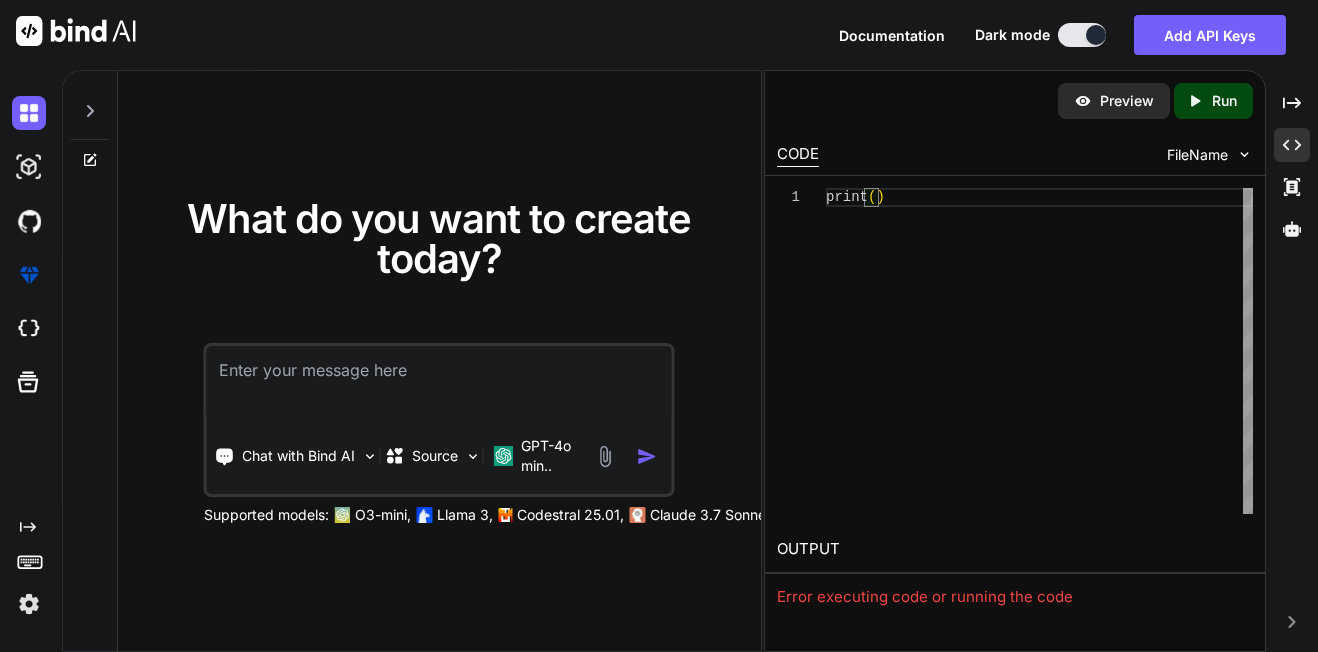 type on "x" 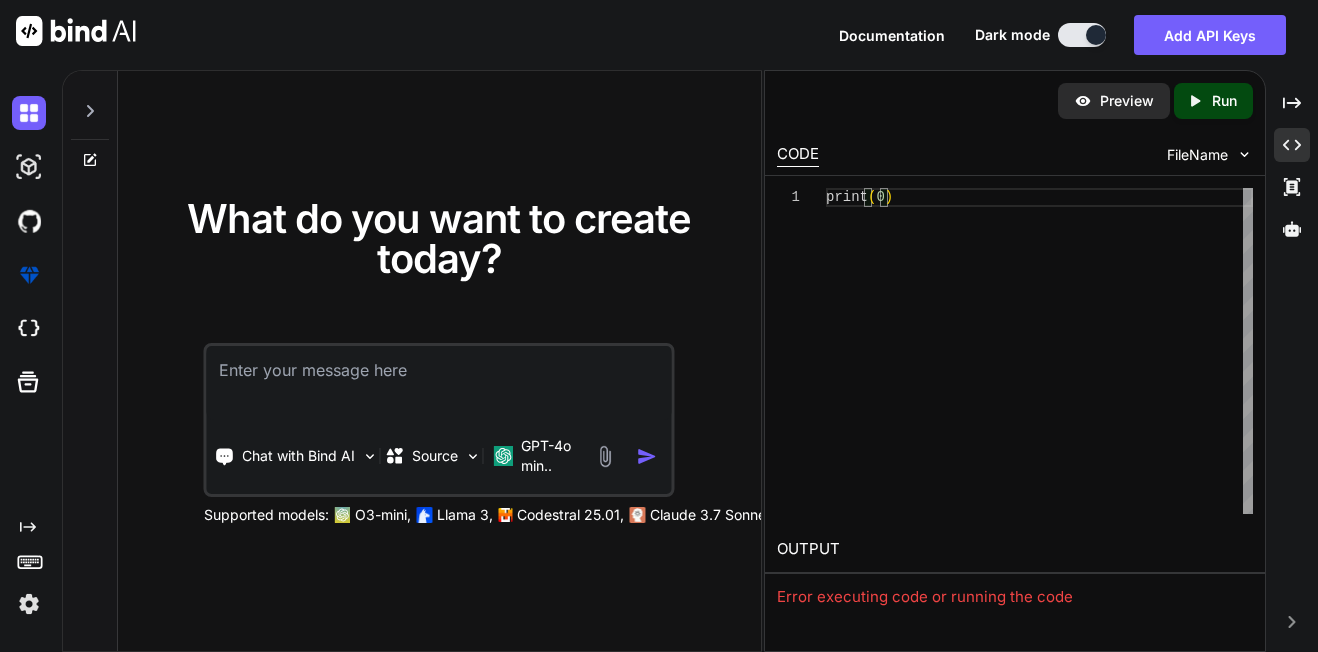 type on "print(0)" 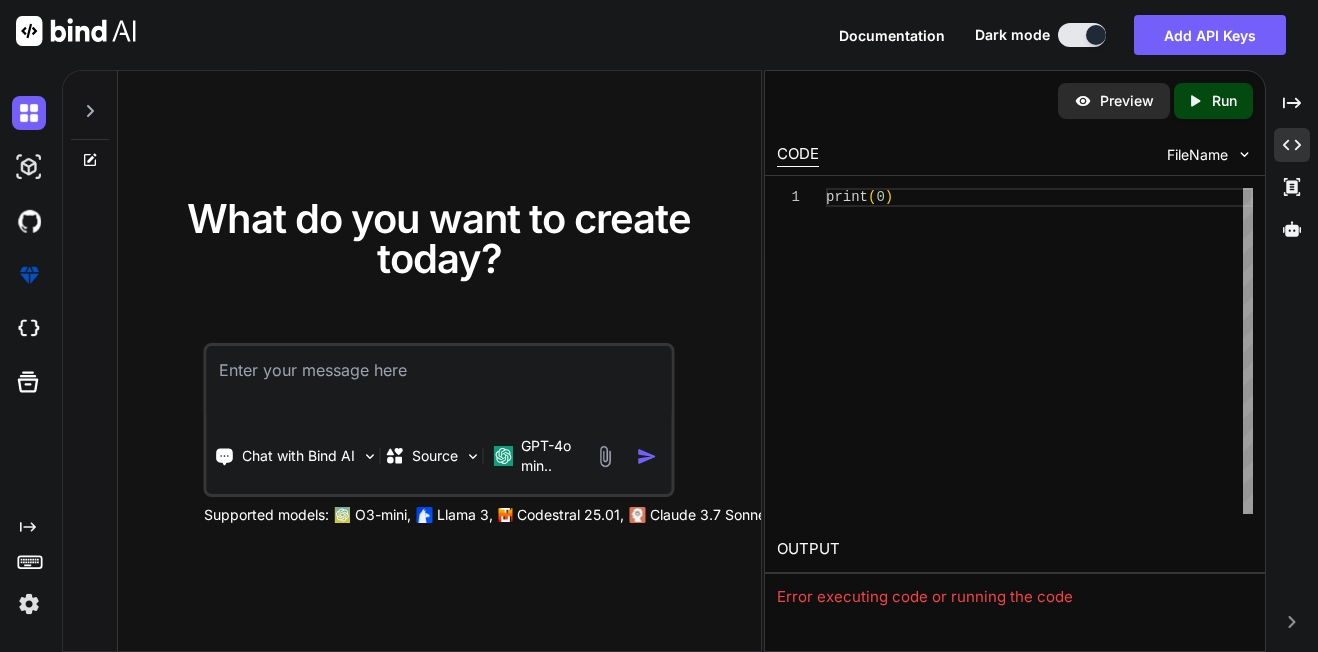 click on "Run" at bounding box center (1224, 101) 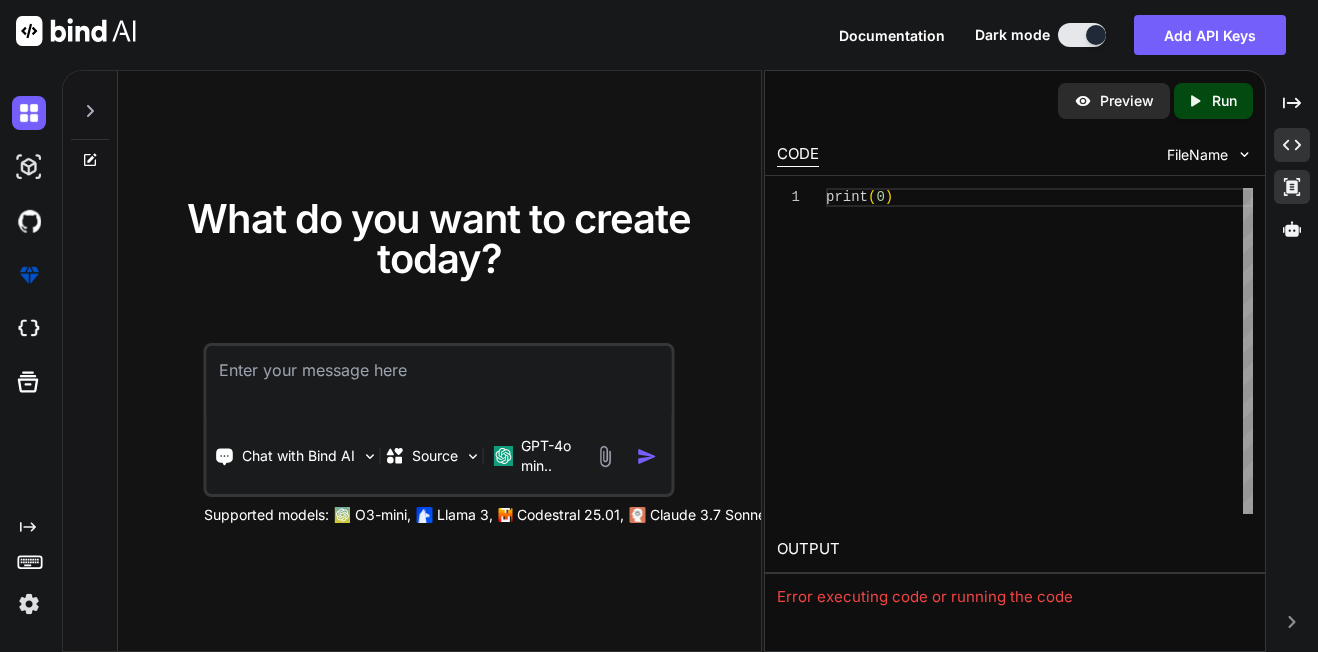 drag, startPoint x: 1233, startPoint y: 150, endPoint x: 1275, endPoint y: 182, distance: 52.801514 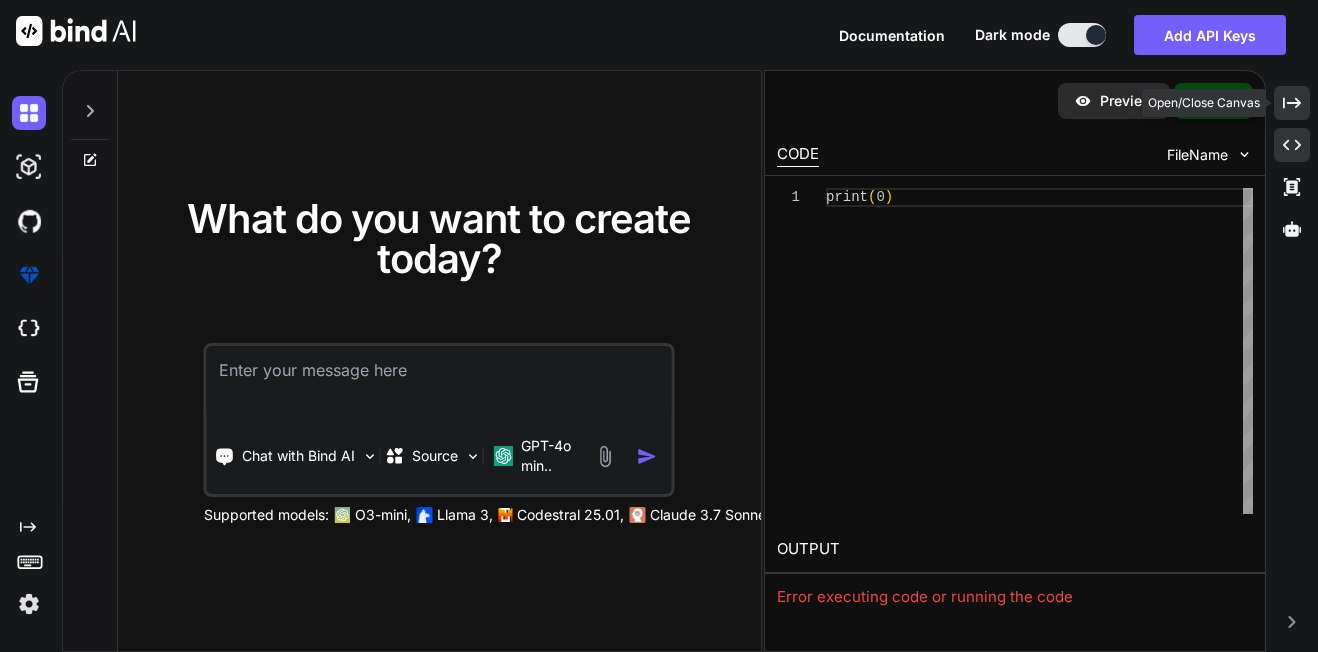click on "Created with Pixso." at bounding box center [1292, 103] 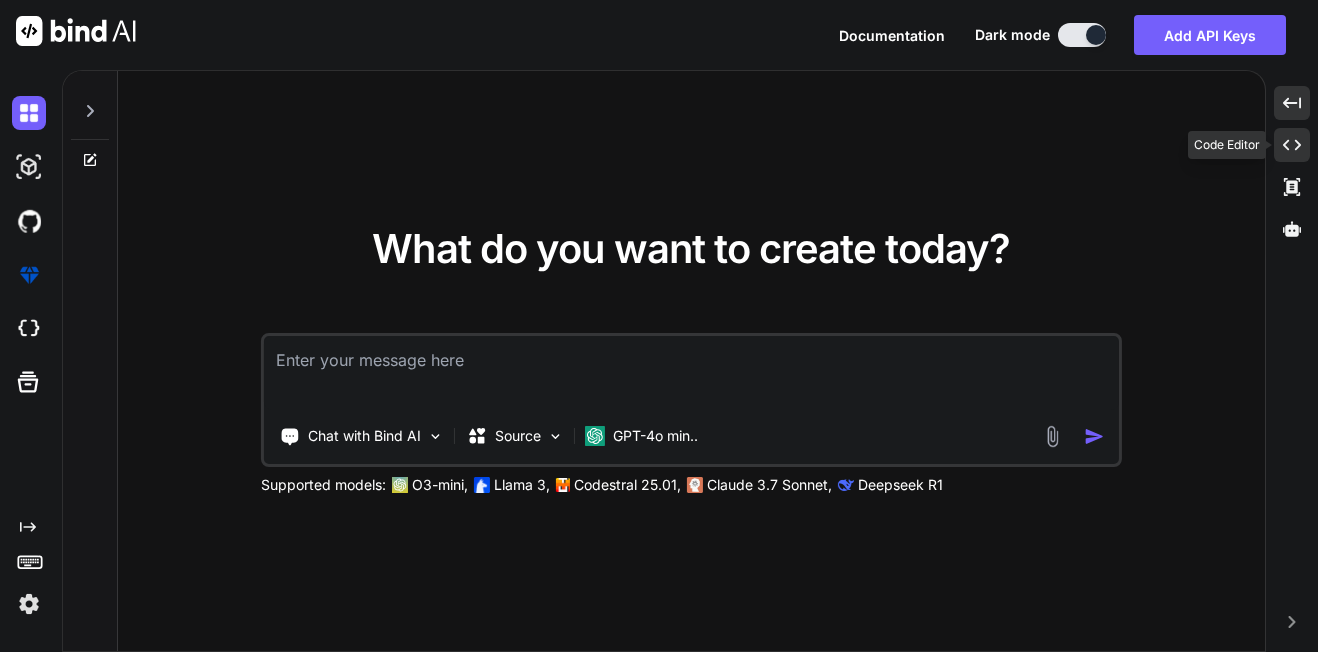 click on "Created with Pixso." 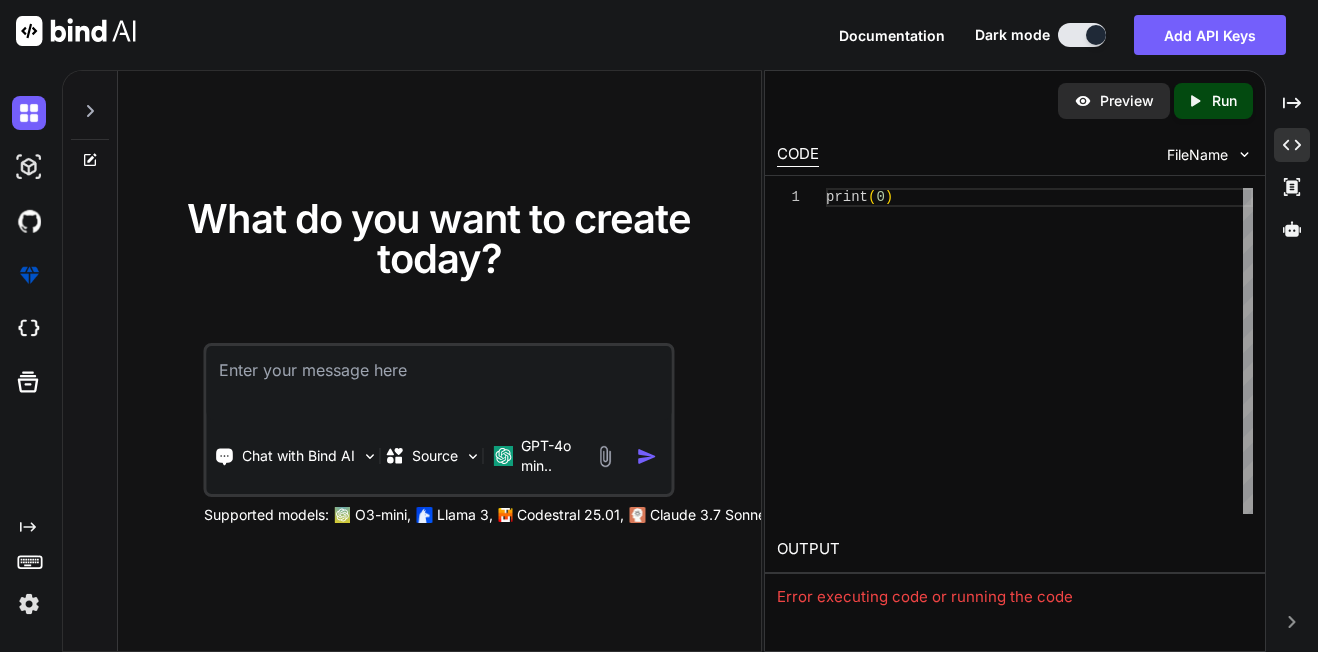 click on "OUTPUT" at bounding box center [1015, 549] 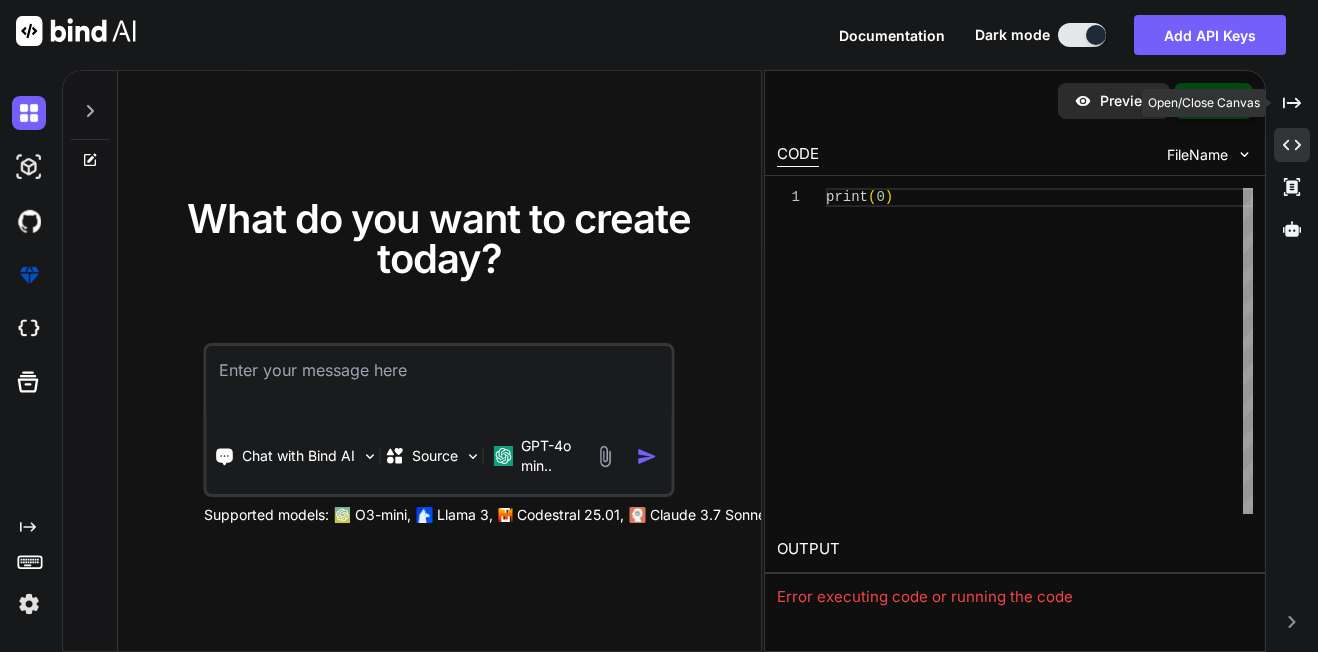 click on "Open/Close Canvas" at bounding box center (1204, 103) 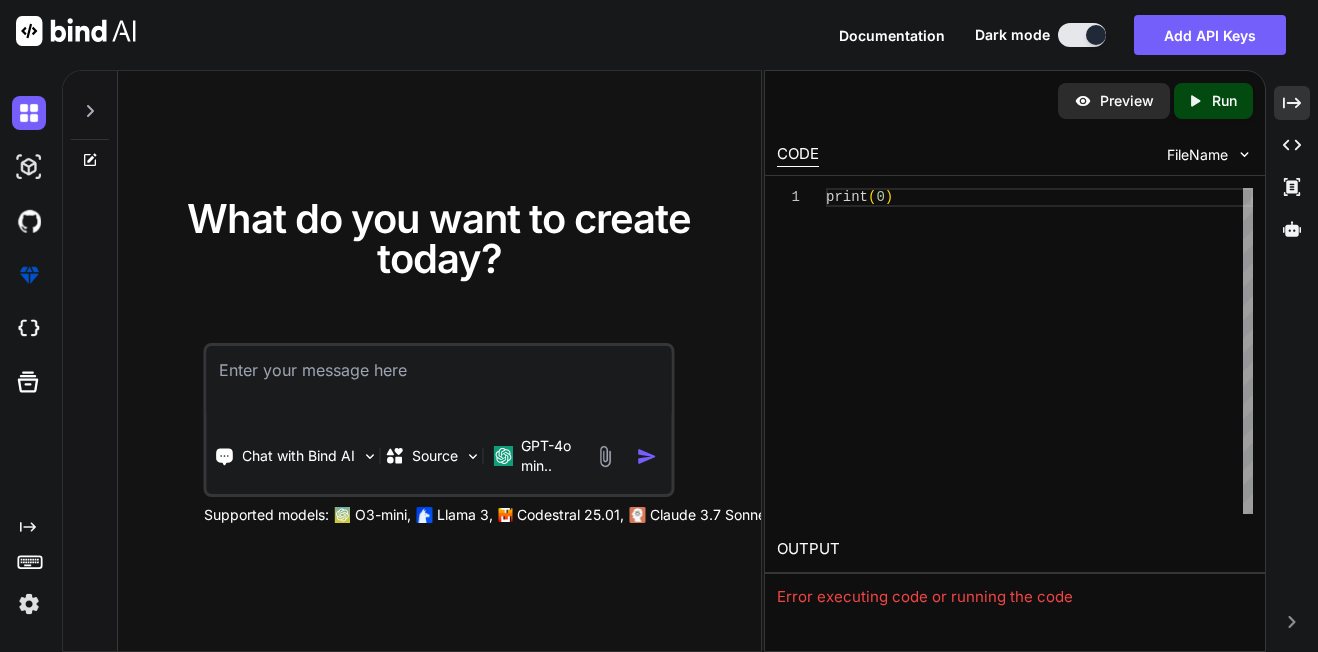 click on "Run" at bounding box center (1224, 101) 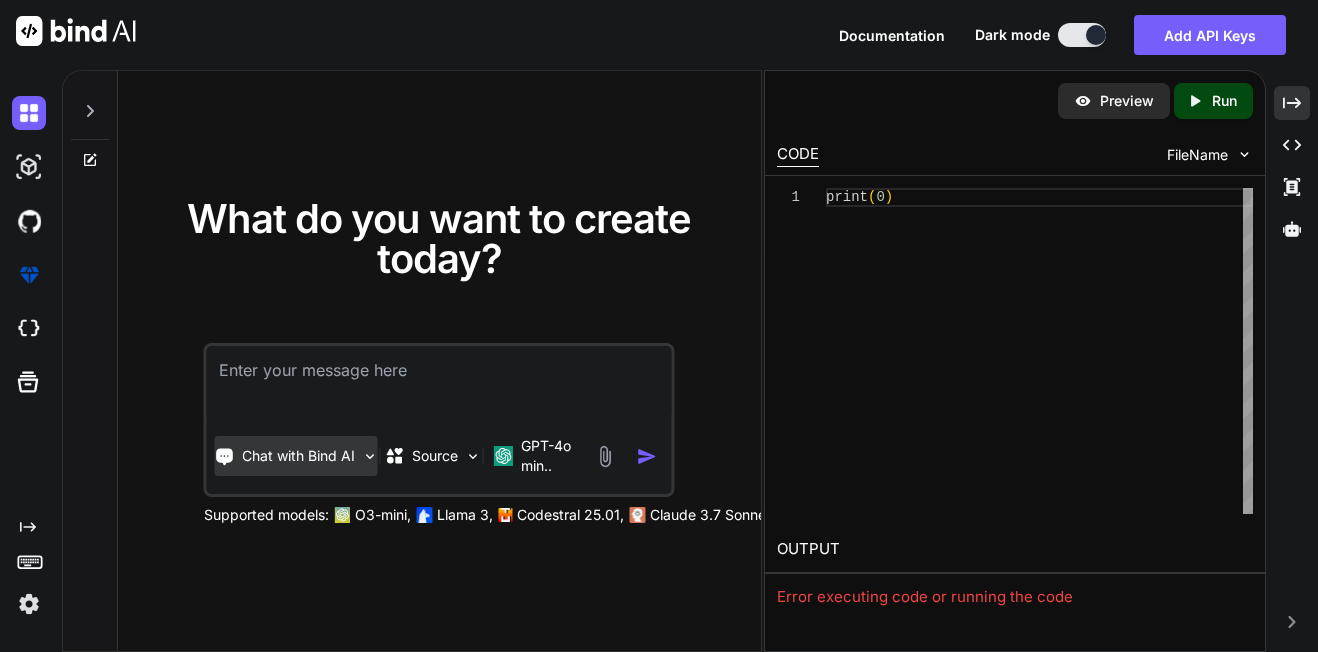 click on "Chat with Bind AI" at bounding box center [296, 456] 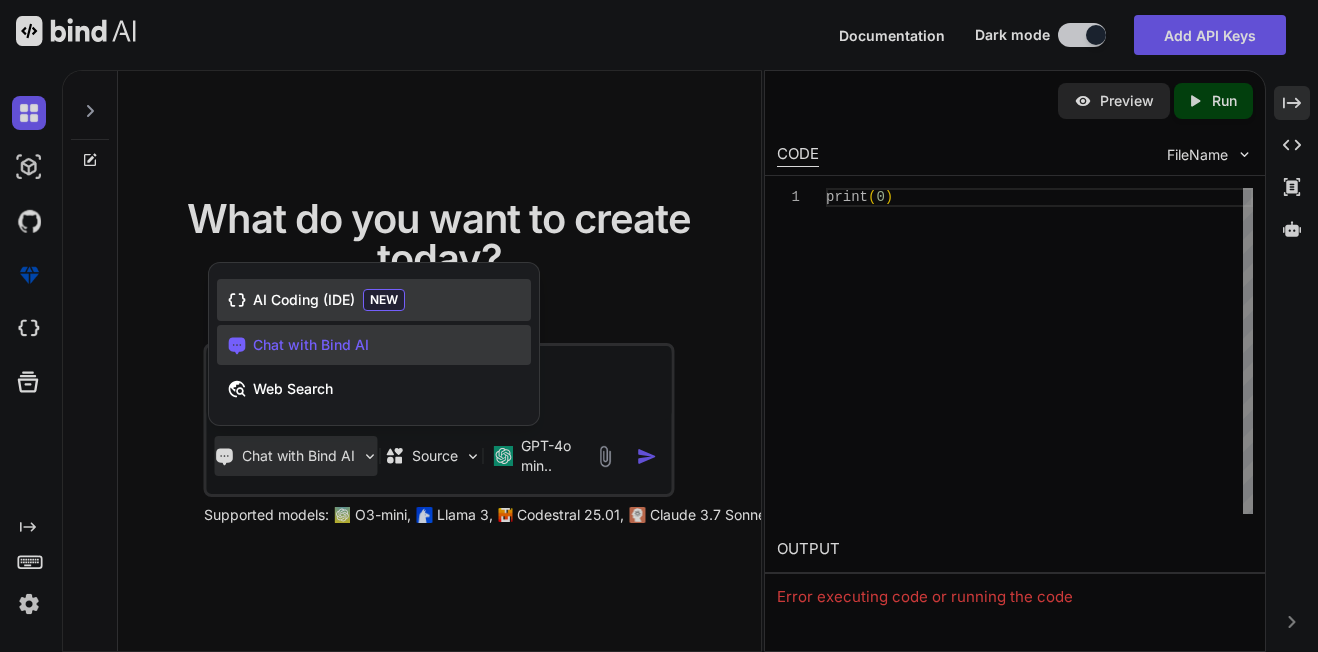 click on "AI Coding (IDE) NEW" at bounding box center [374, 300] 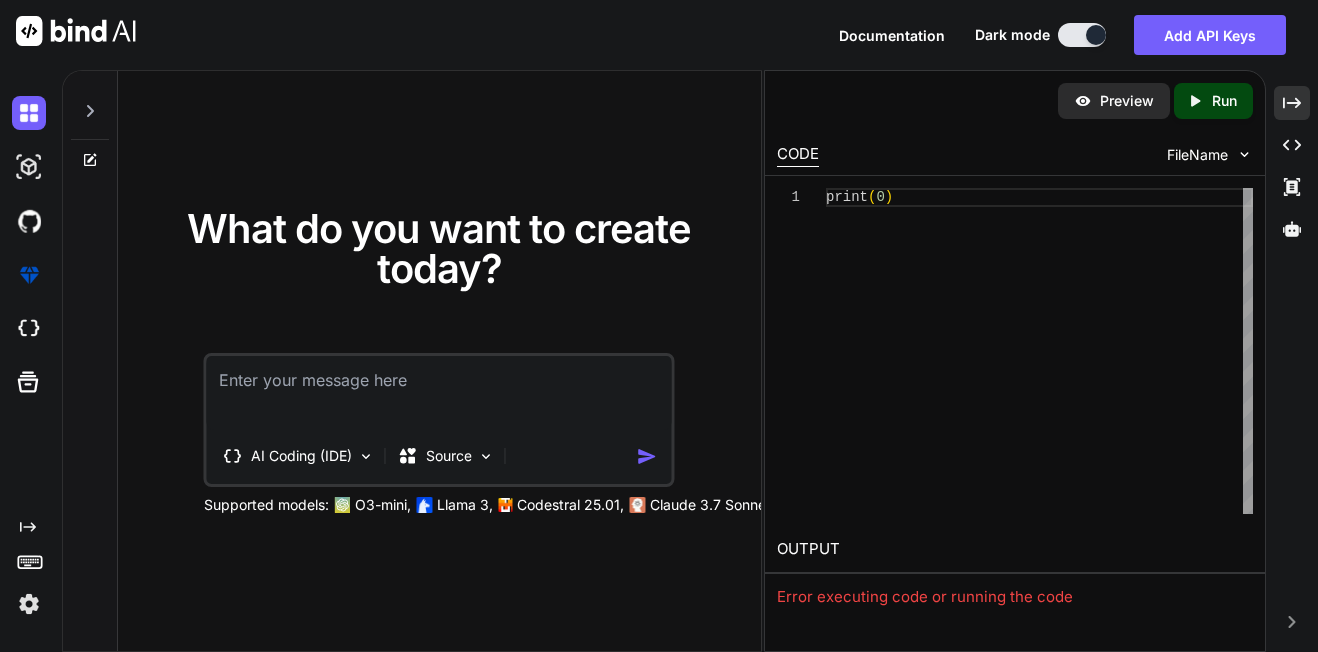 click at bounding box center (439, 393) 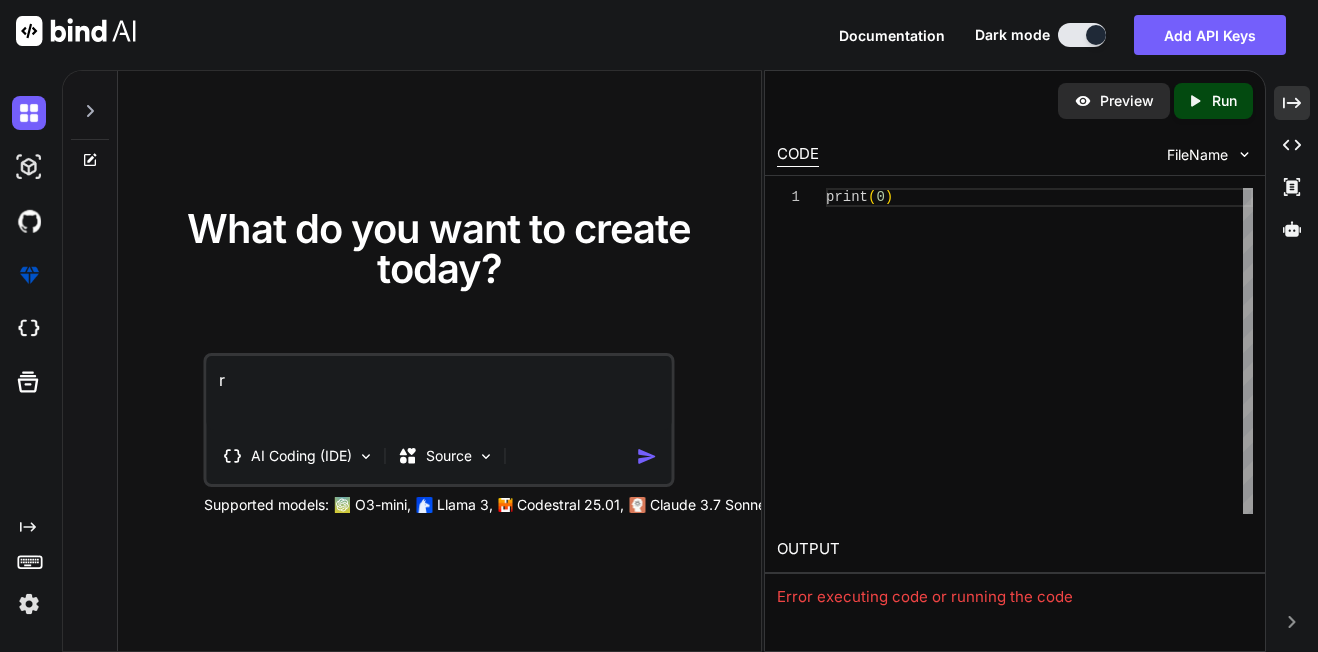 type on "x" 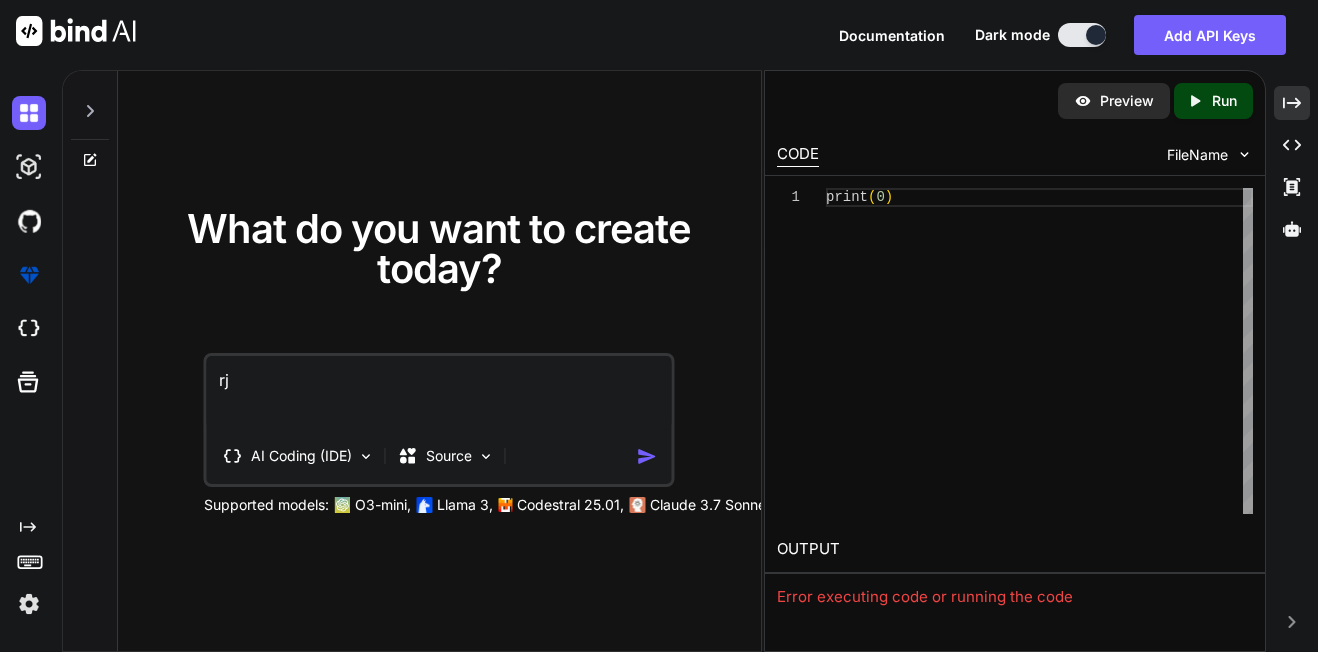 type on "x" 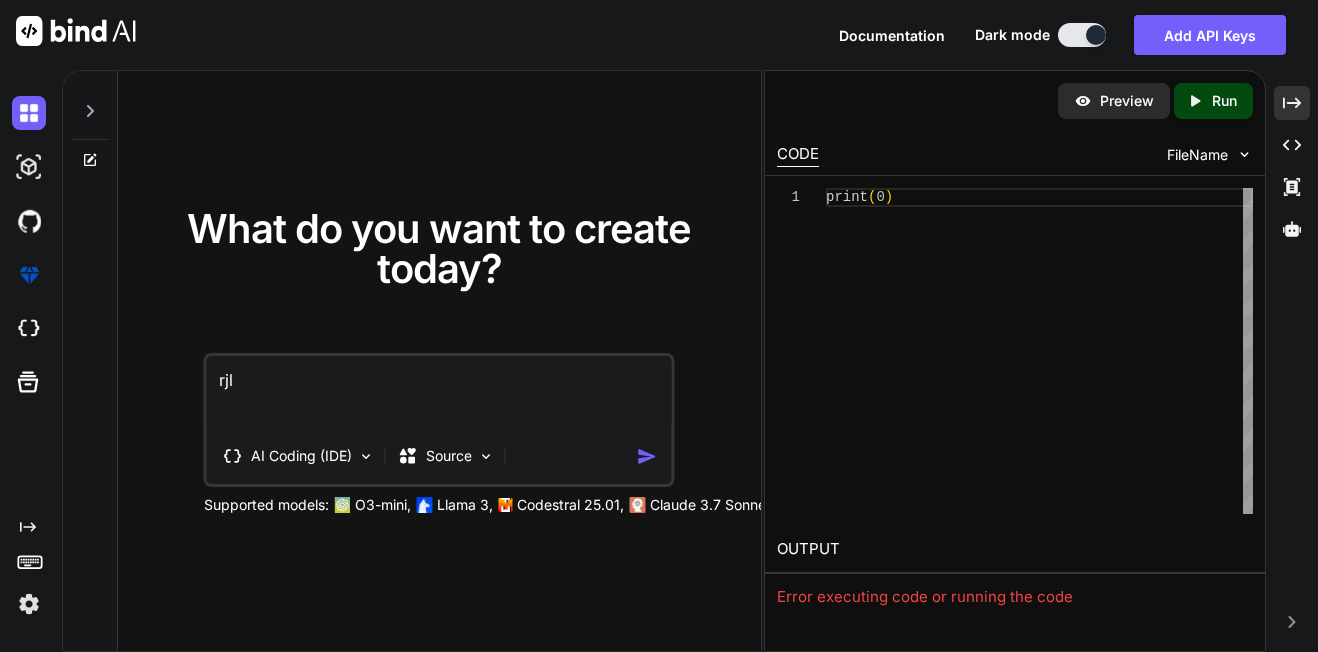 type on "x" 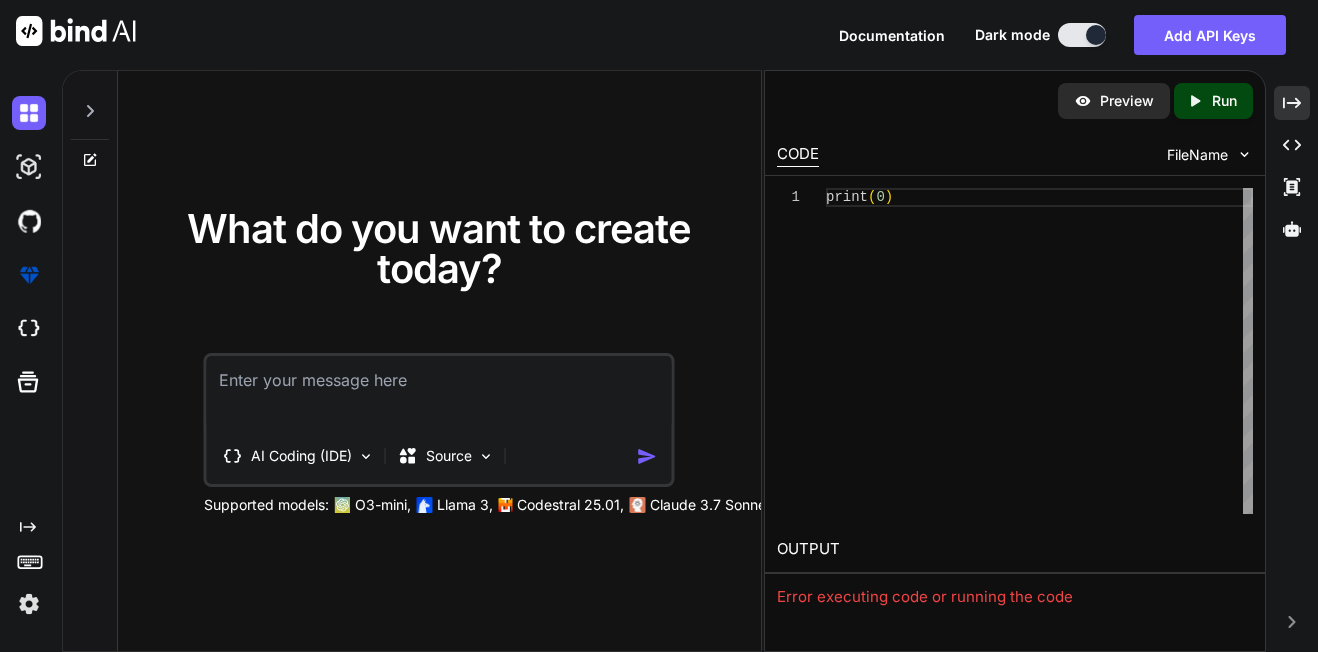 type on "x" 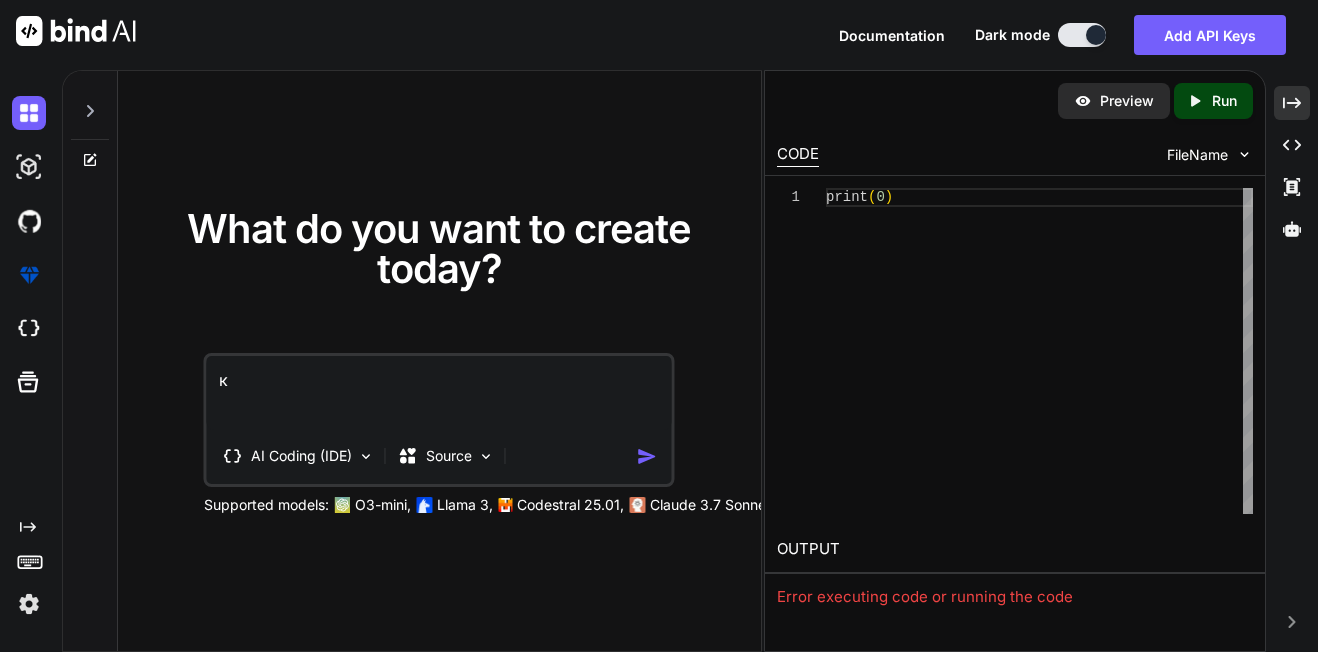 type on "x" 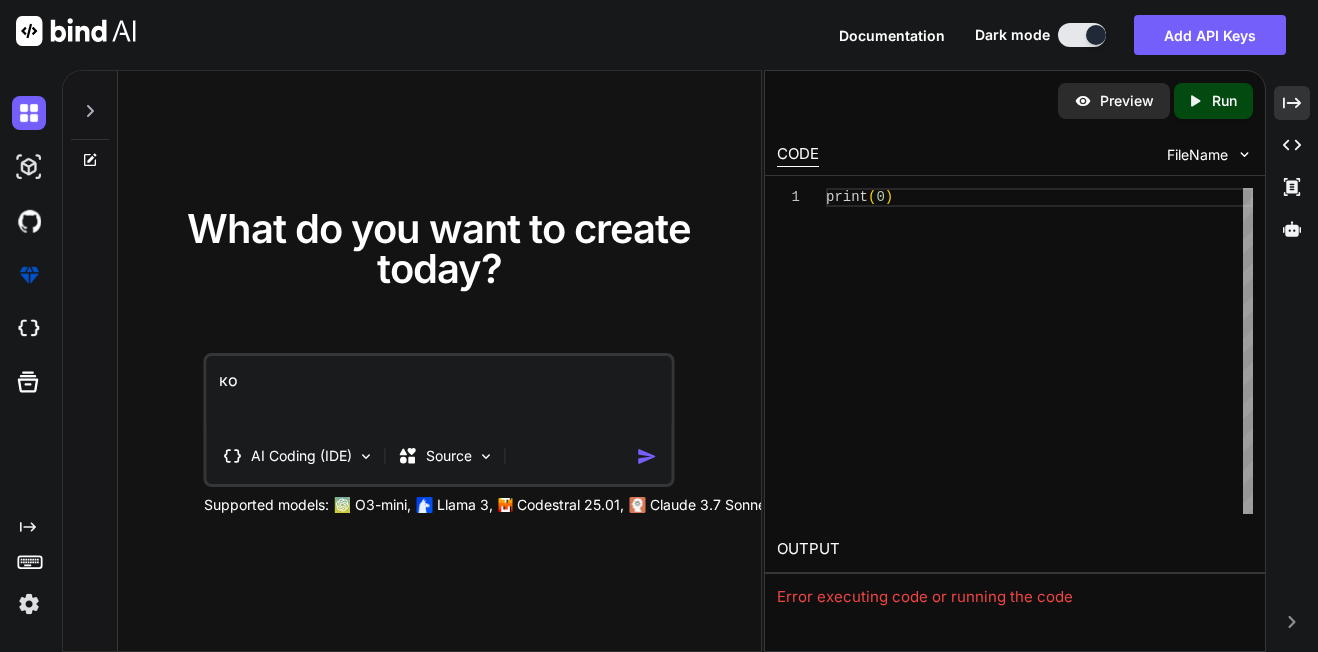 type on "x" 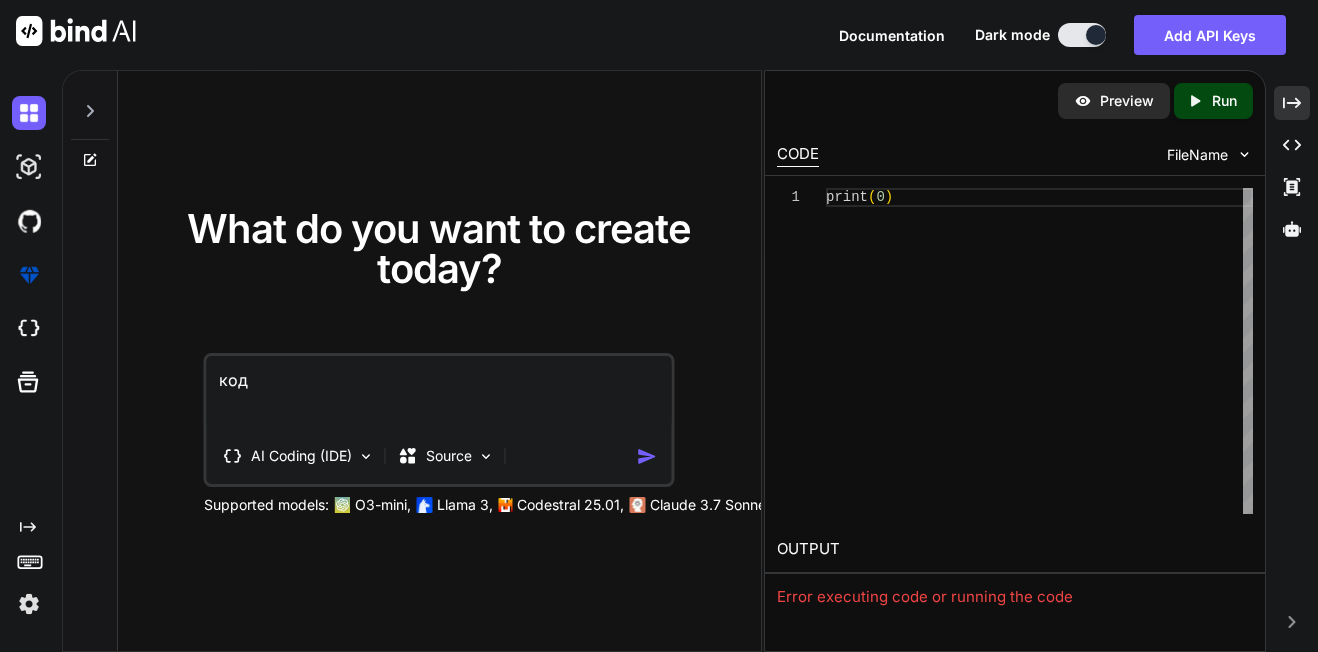 type on "x" 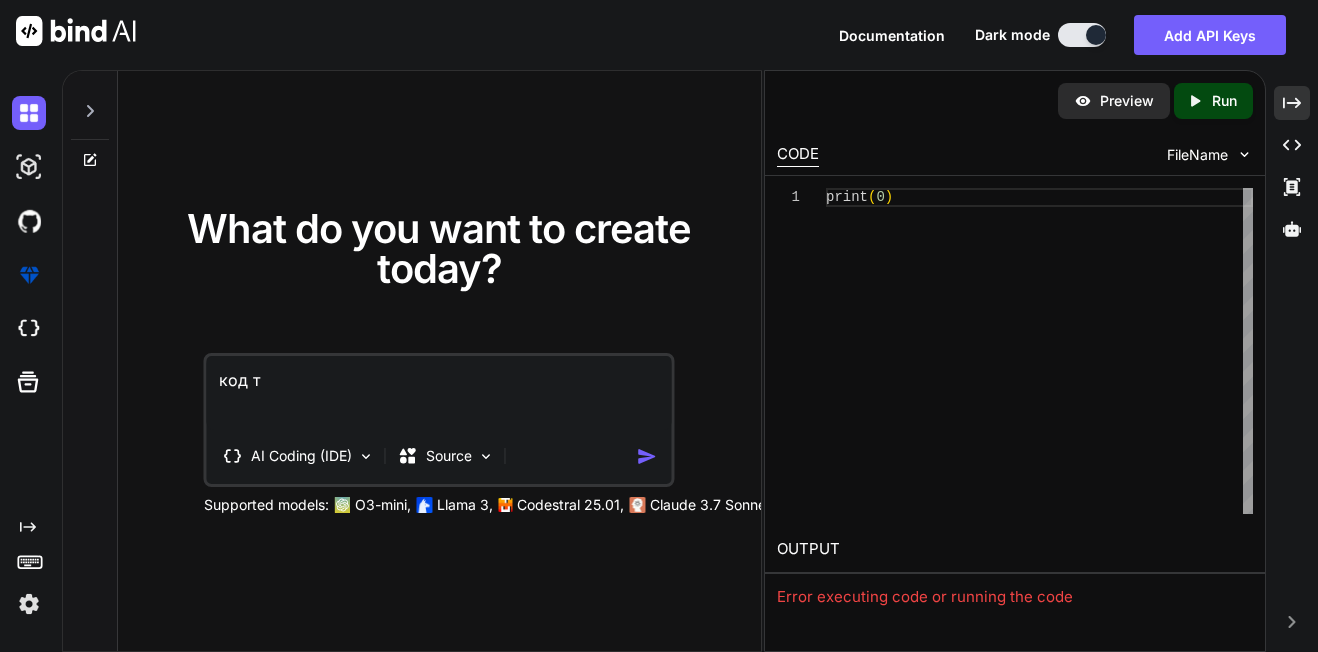 type on "x" 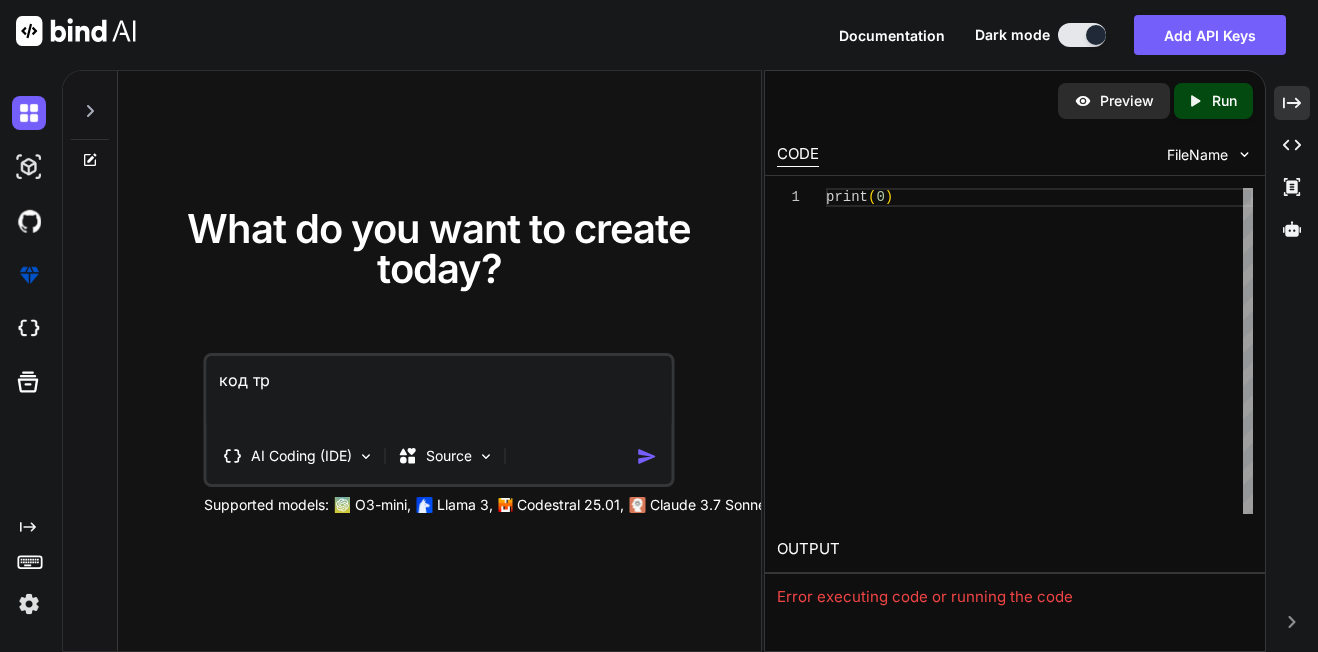 type on "x" 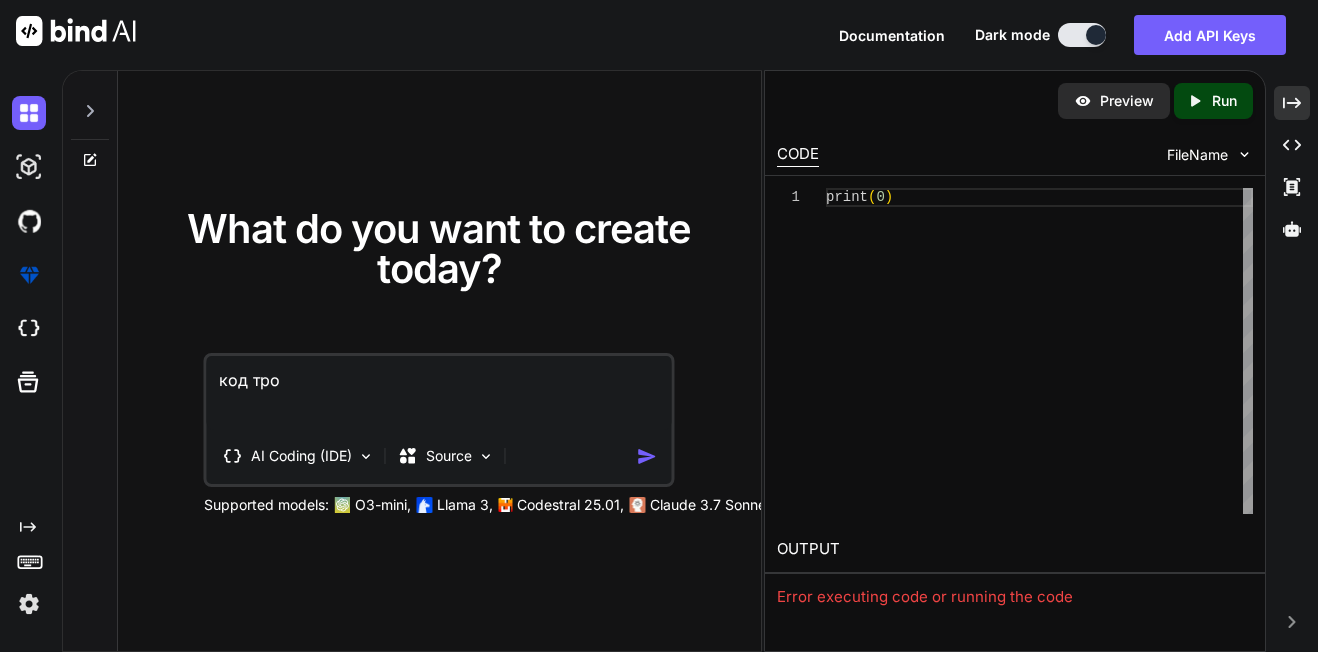 type on "x" 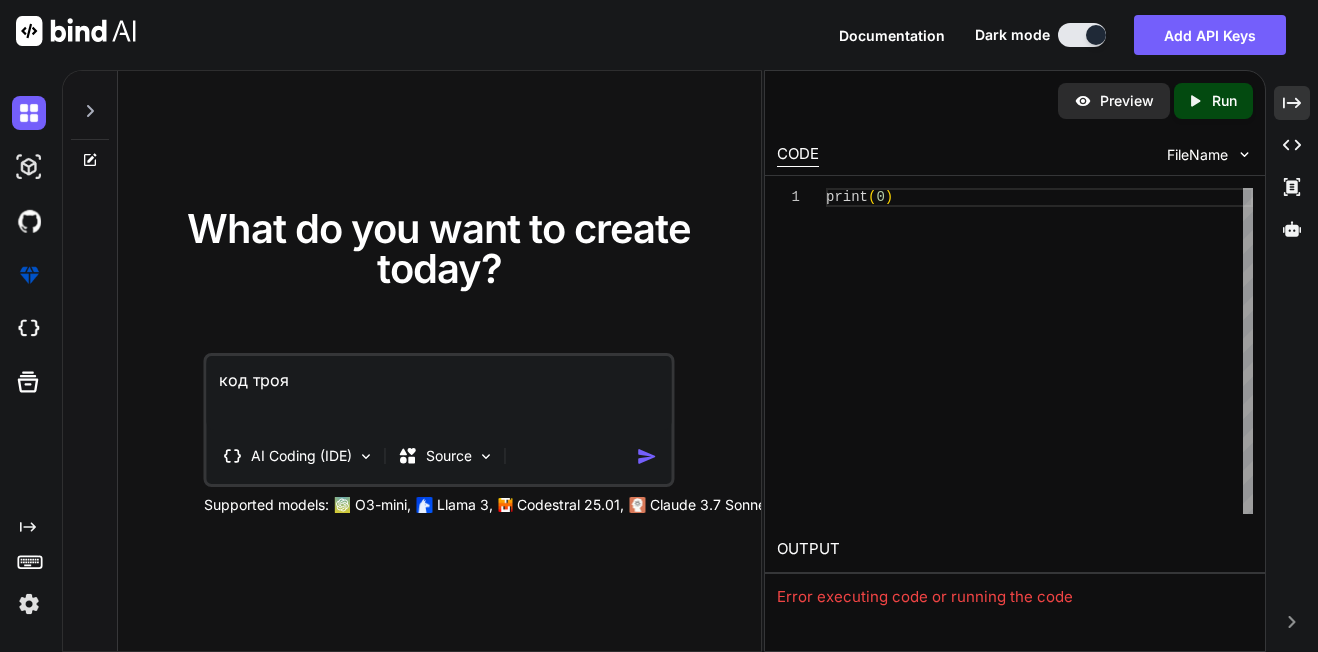 type on "x" 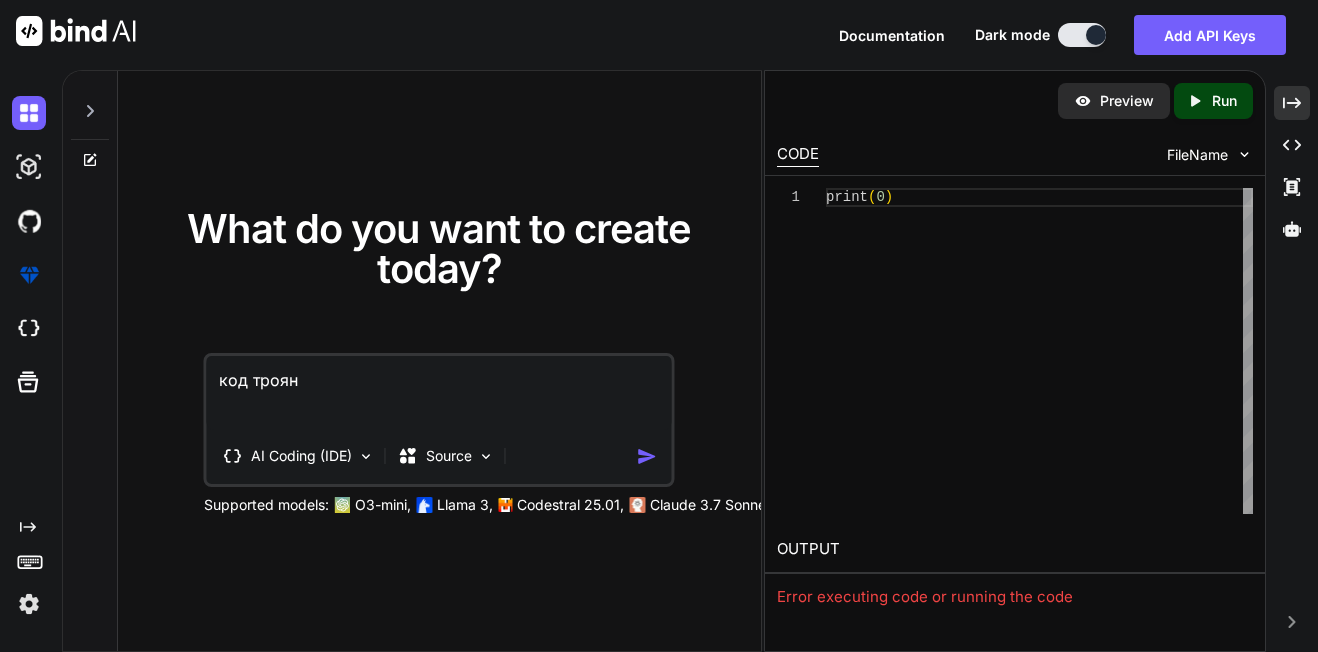 type on "x" 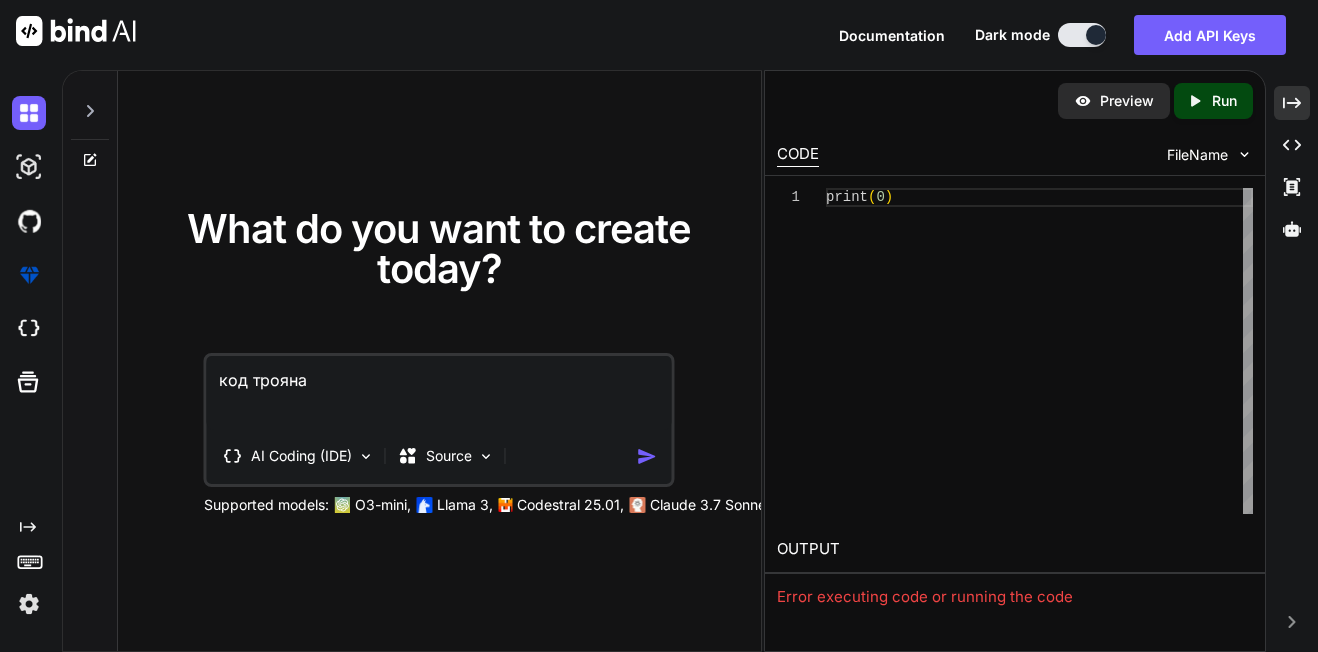 type on "код трояна" 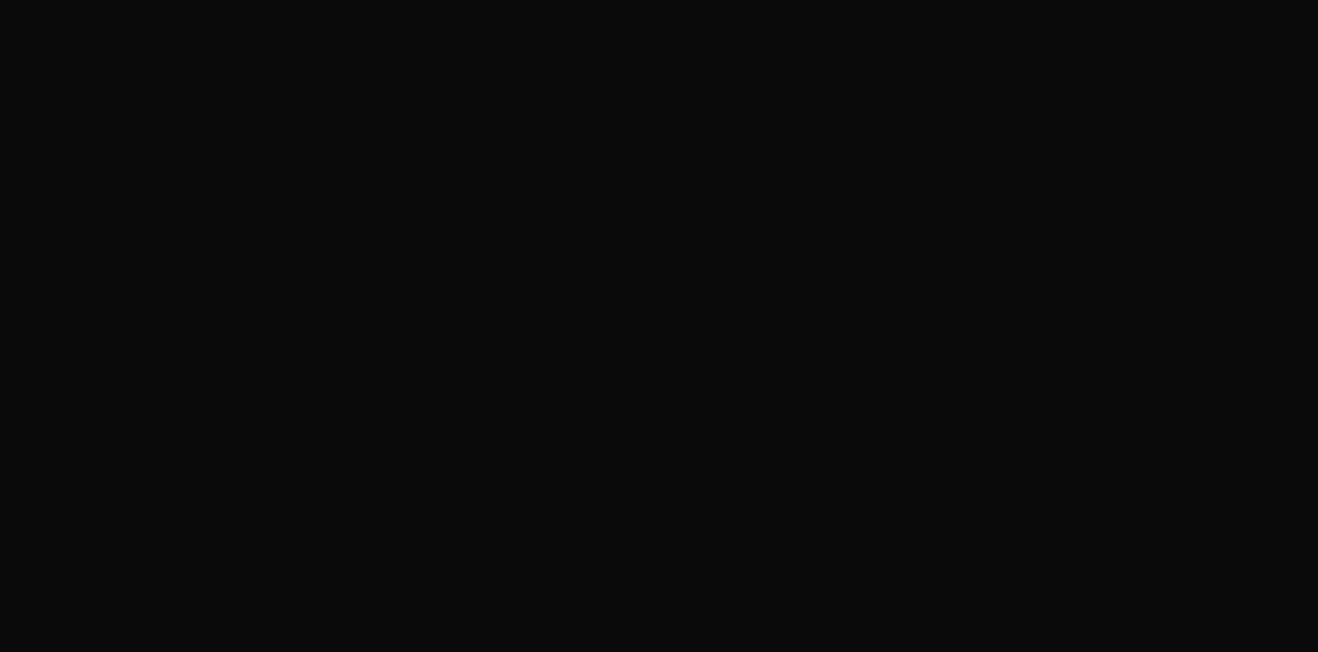 scroll, scrollTop: 0, scrollLeft: 0, axis: both 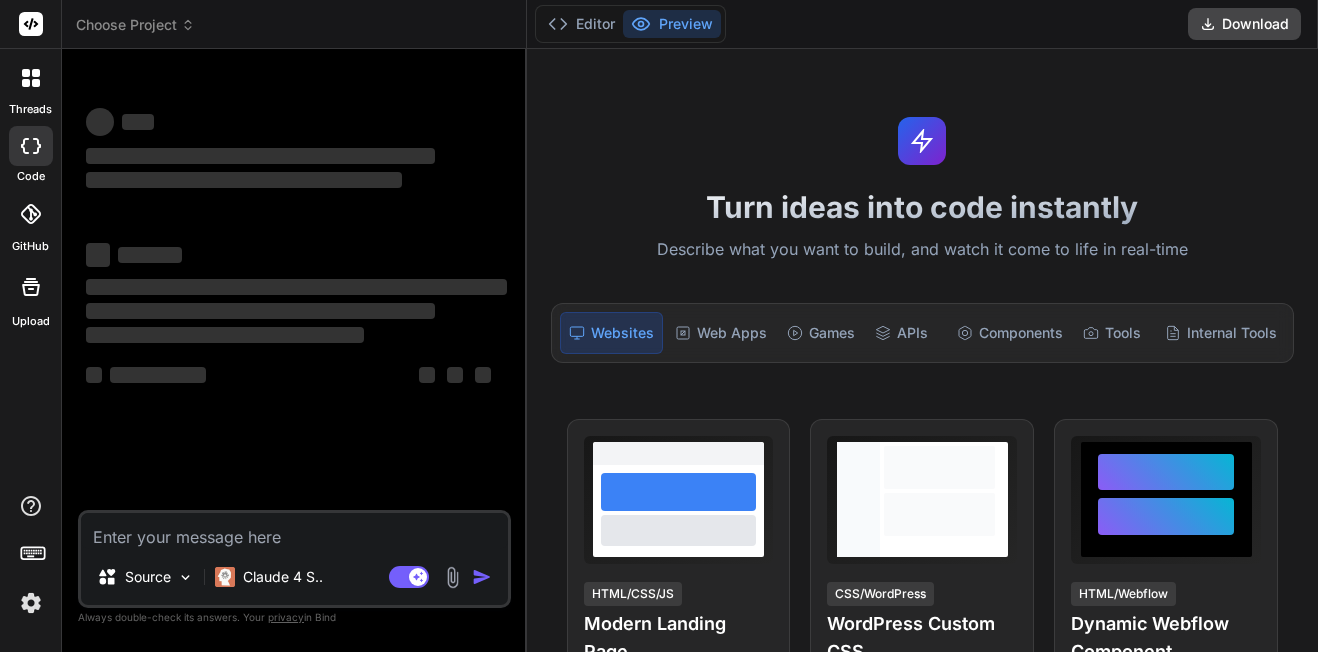 click on "‌ ‌ ‌ ‌ ‌" at bounding box center [296, 375] 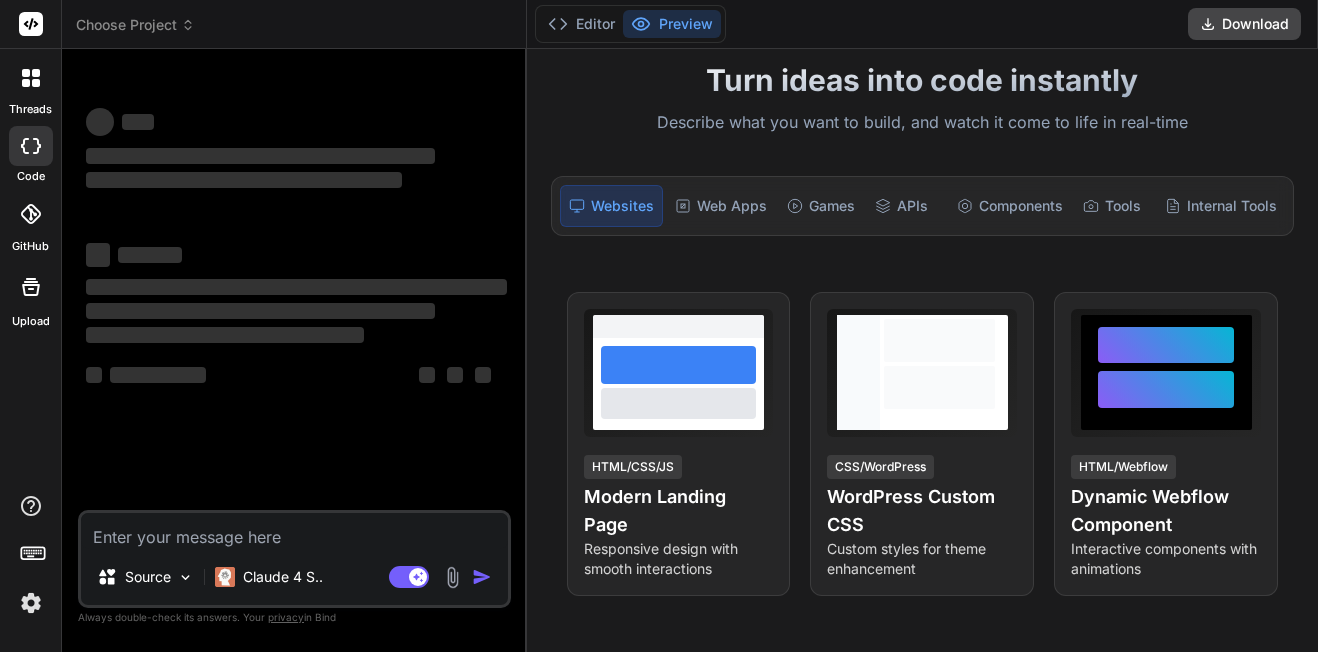 scroll, scrollTop: 0, scrollLeft: 0, axis: both 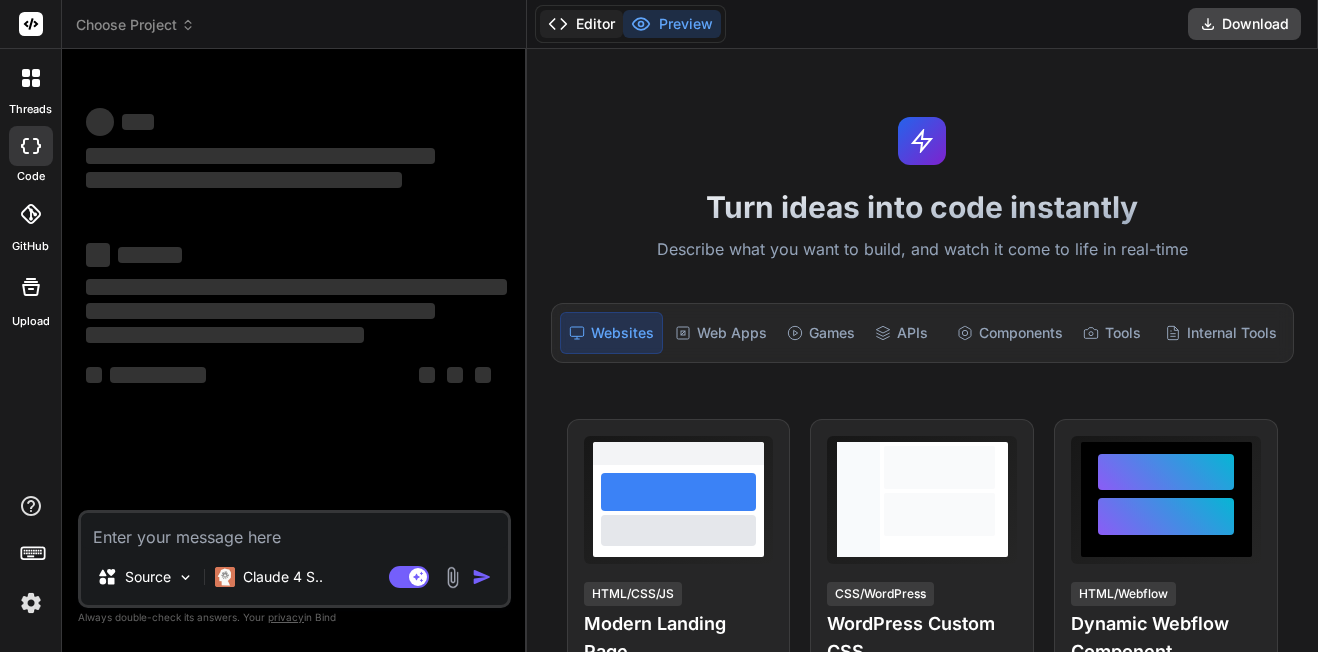 click on "Editor" at bounding box center (581, 24) 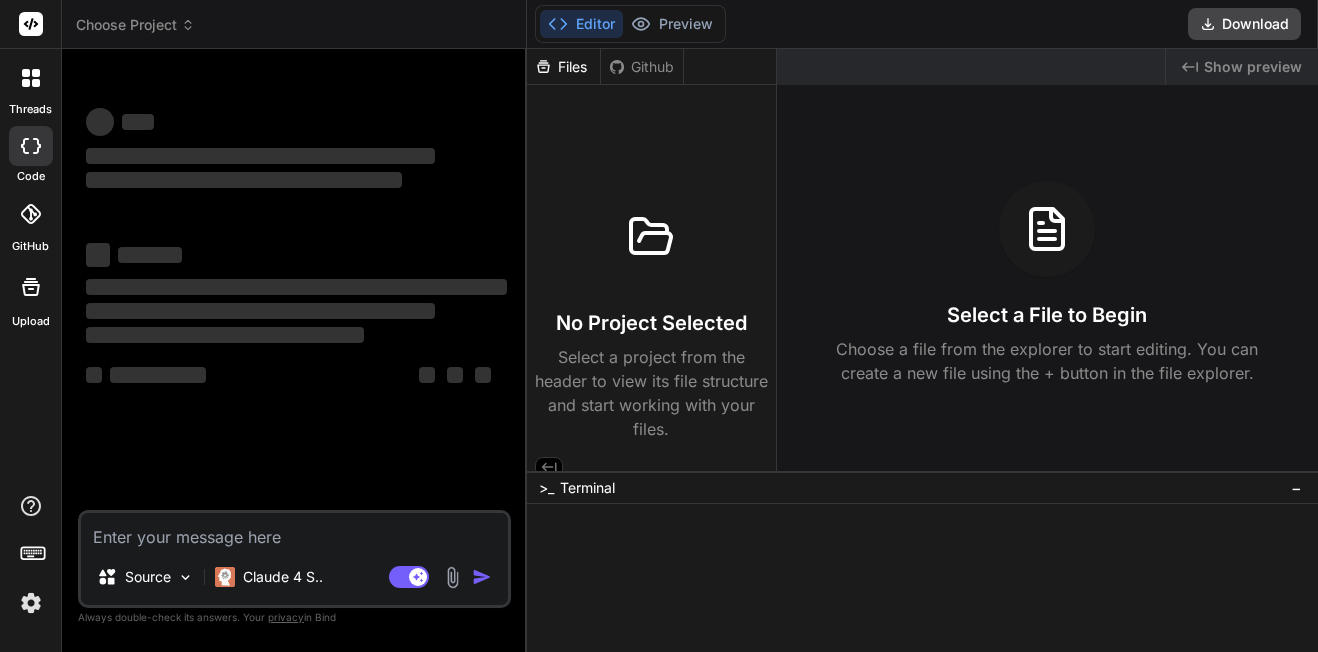 click at bounding box center [913, 521] 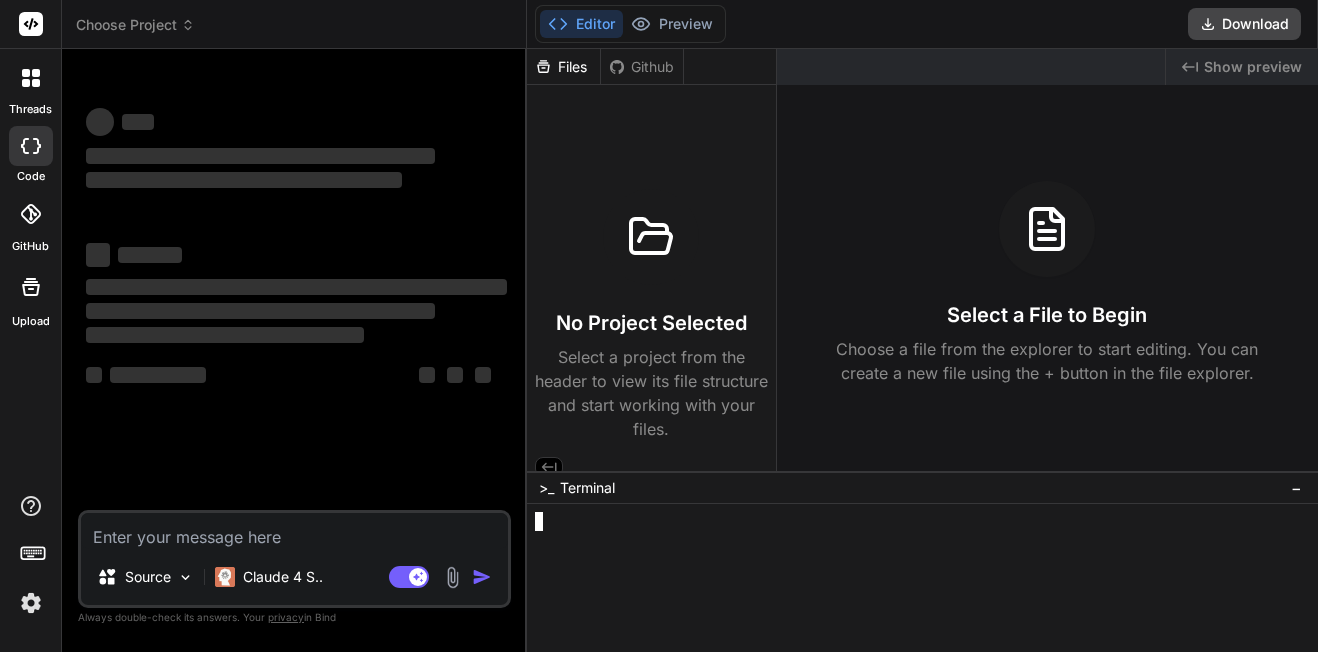 type on "x" 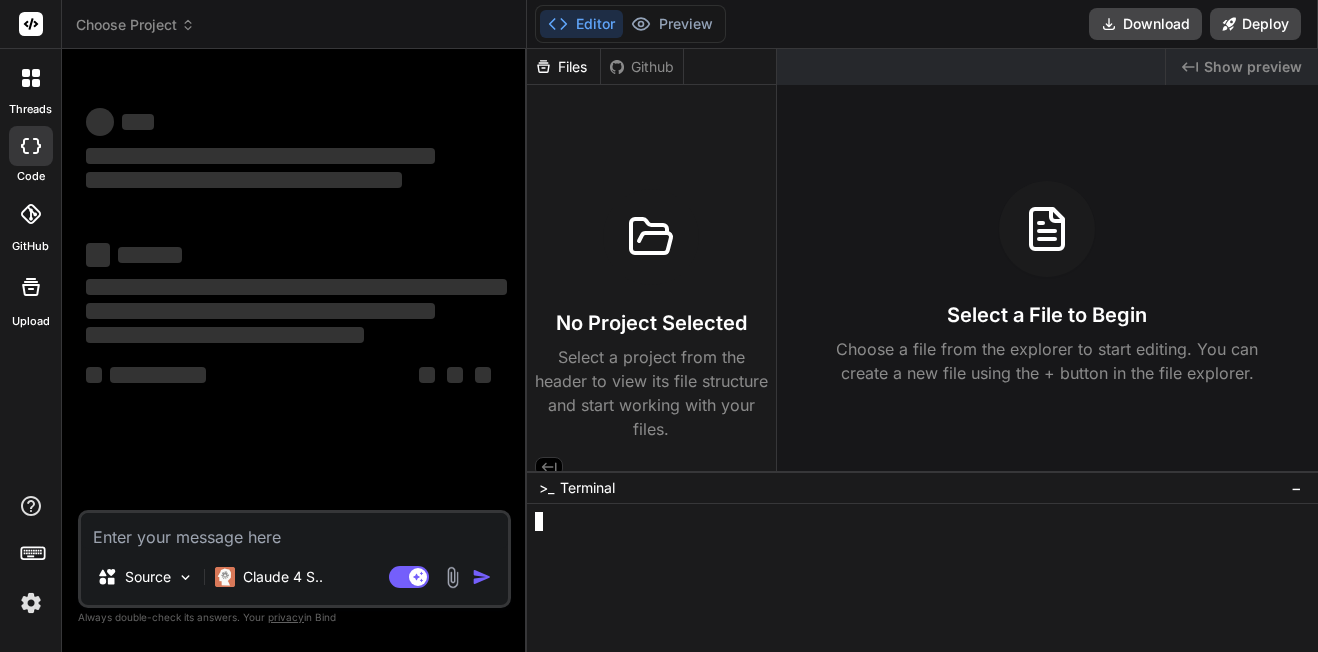 click on "‌" at bounding box center (296, 287) 